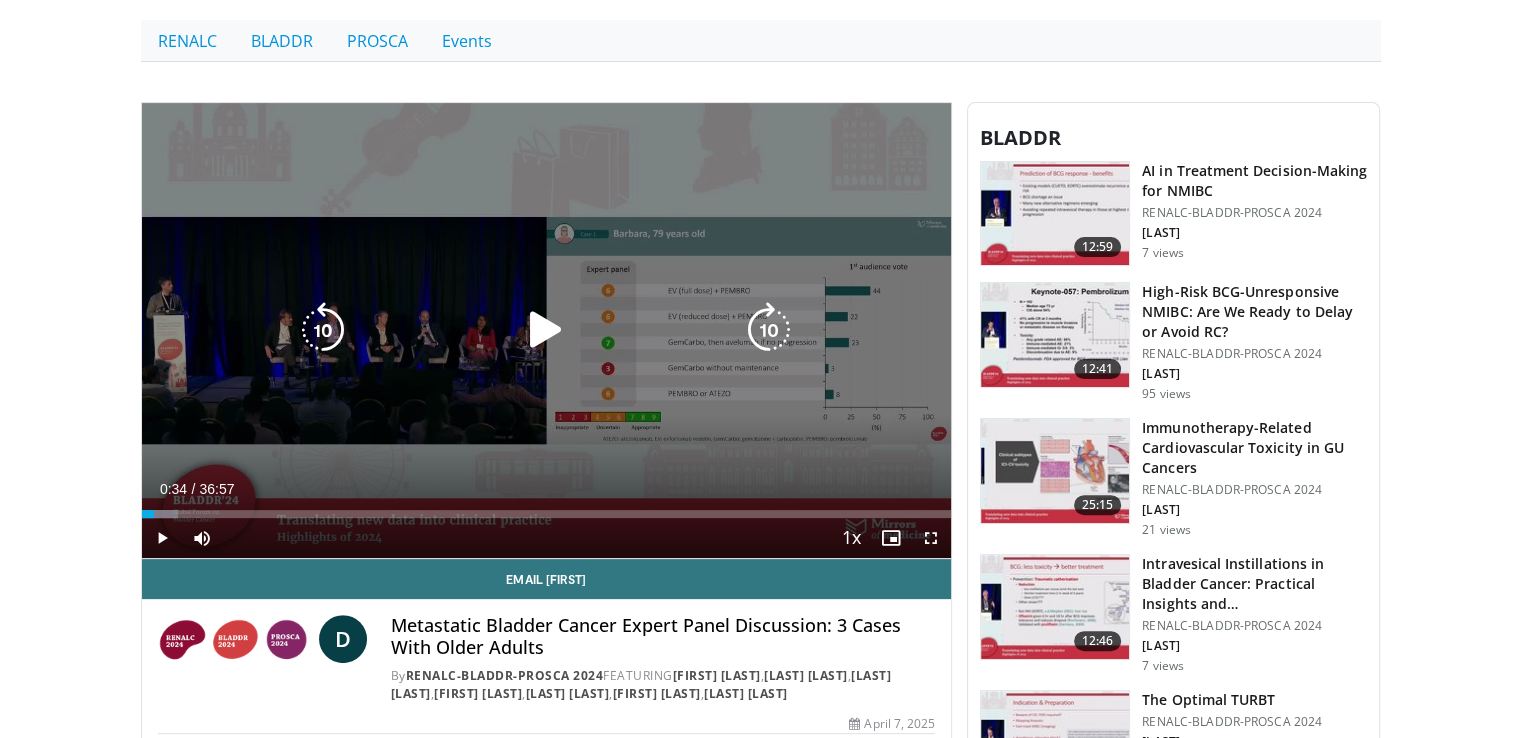 scroll, scrollTop: 0, scrollLeft: 0, axis: both 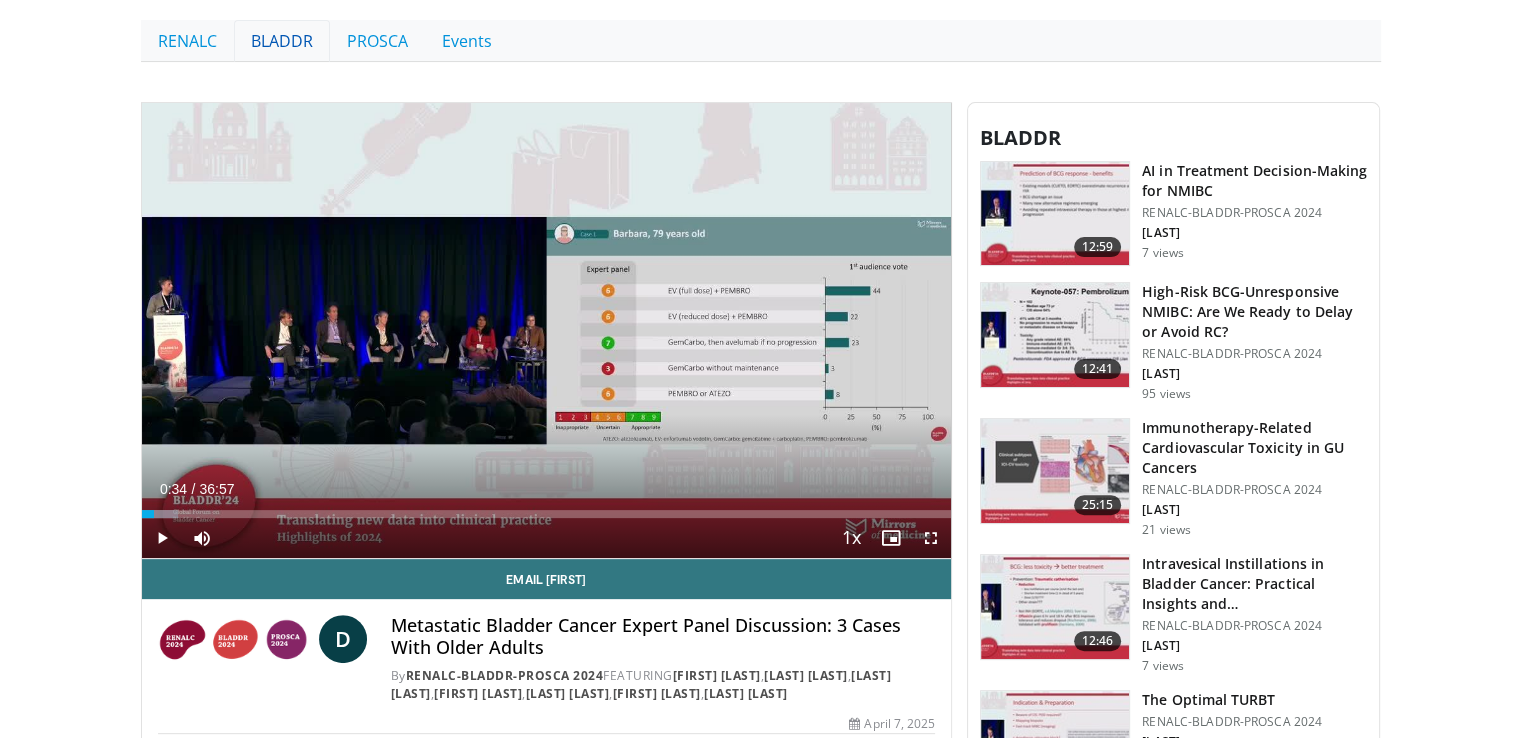 click on "BLADDR" at bounding box center [282, 41] 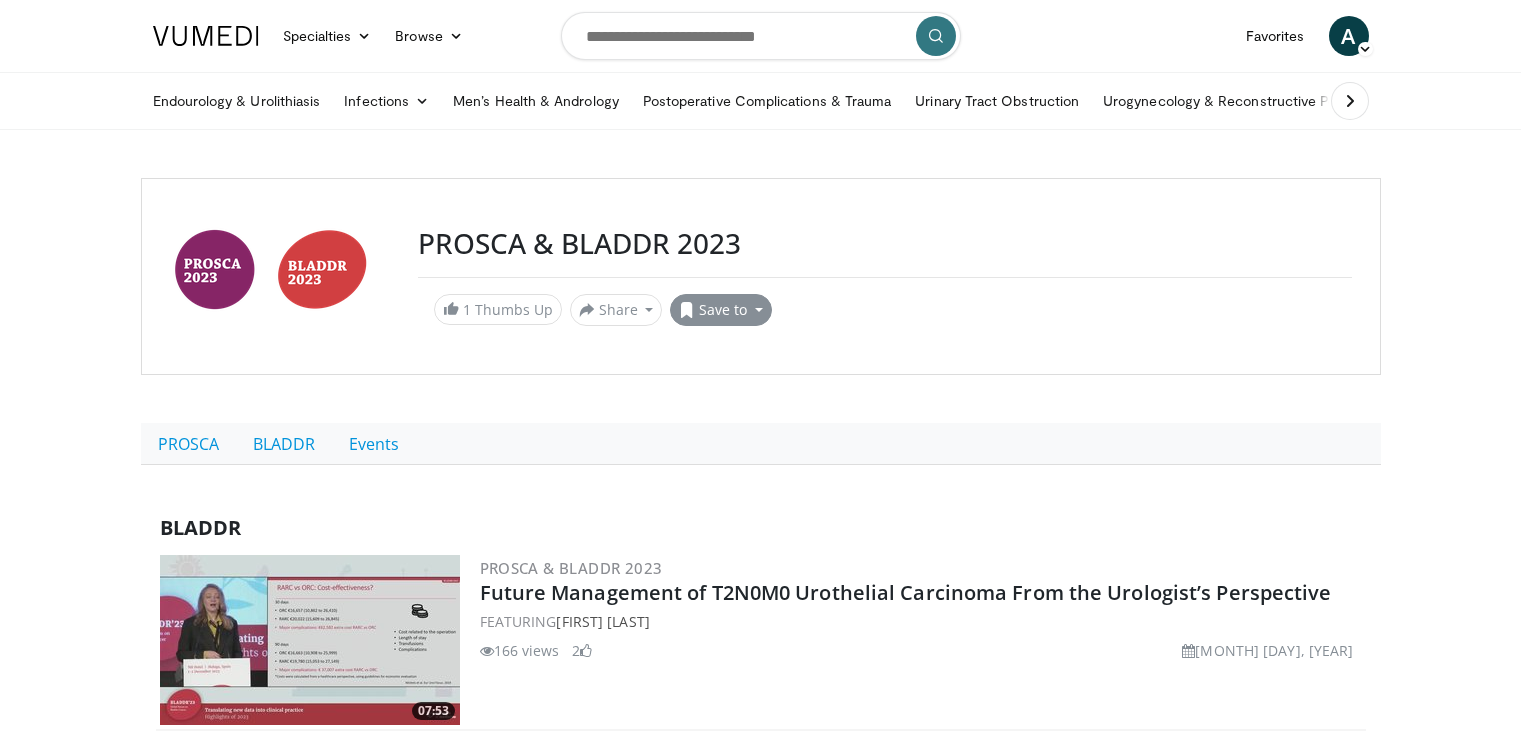 scroll, scrollTop: 0, scrollLeft: 0, axis: both 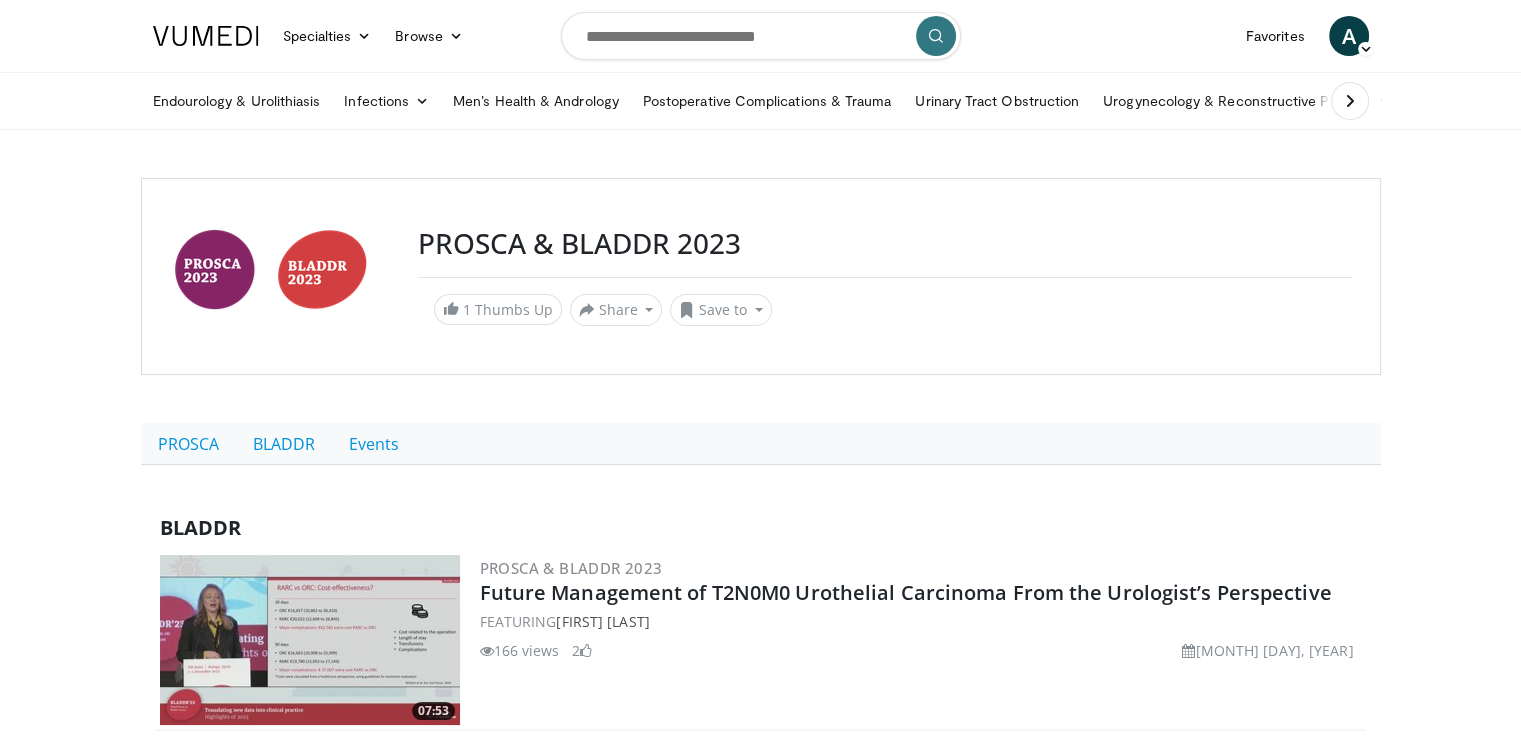click at bounding box center [761, 36] 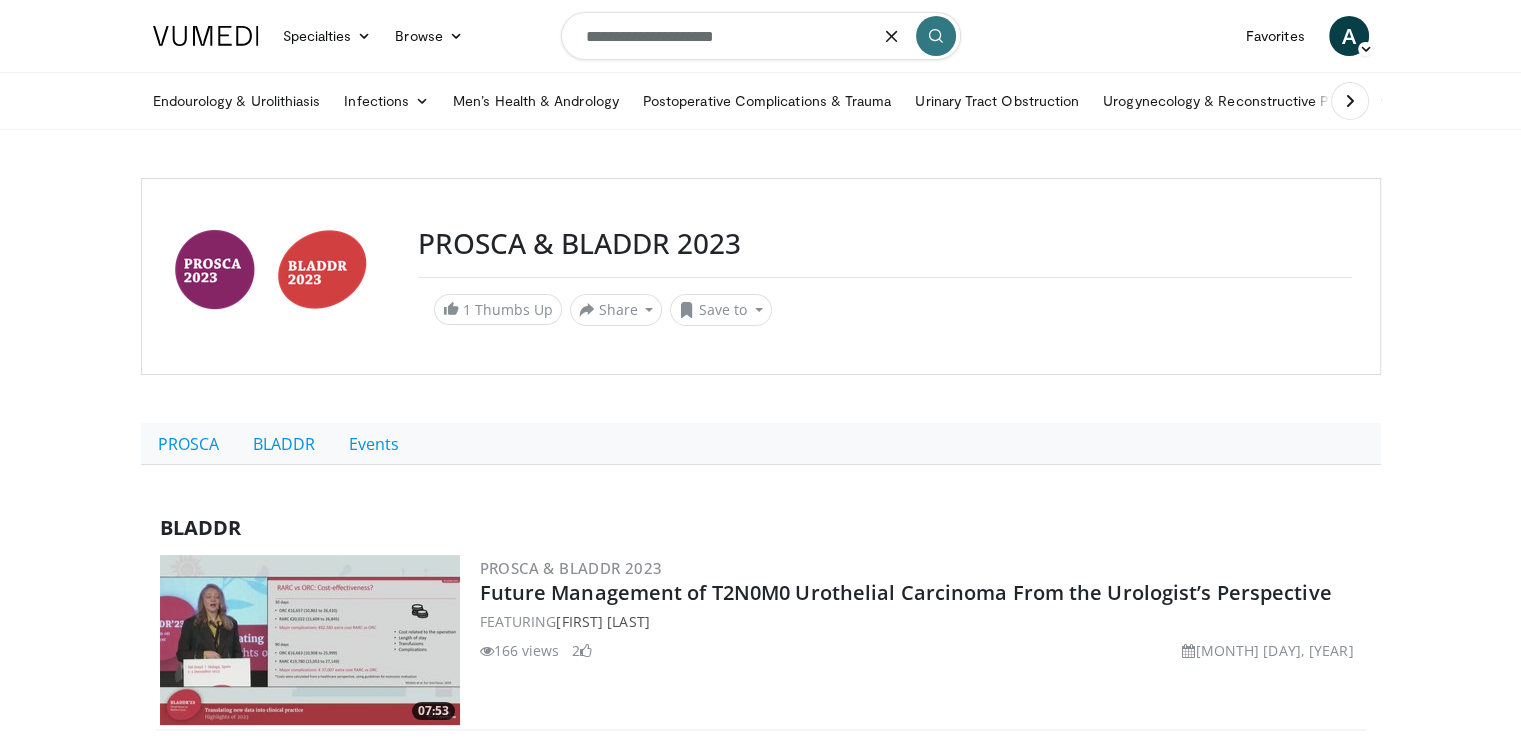type on "**********" 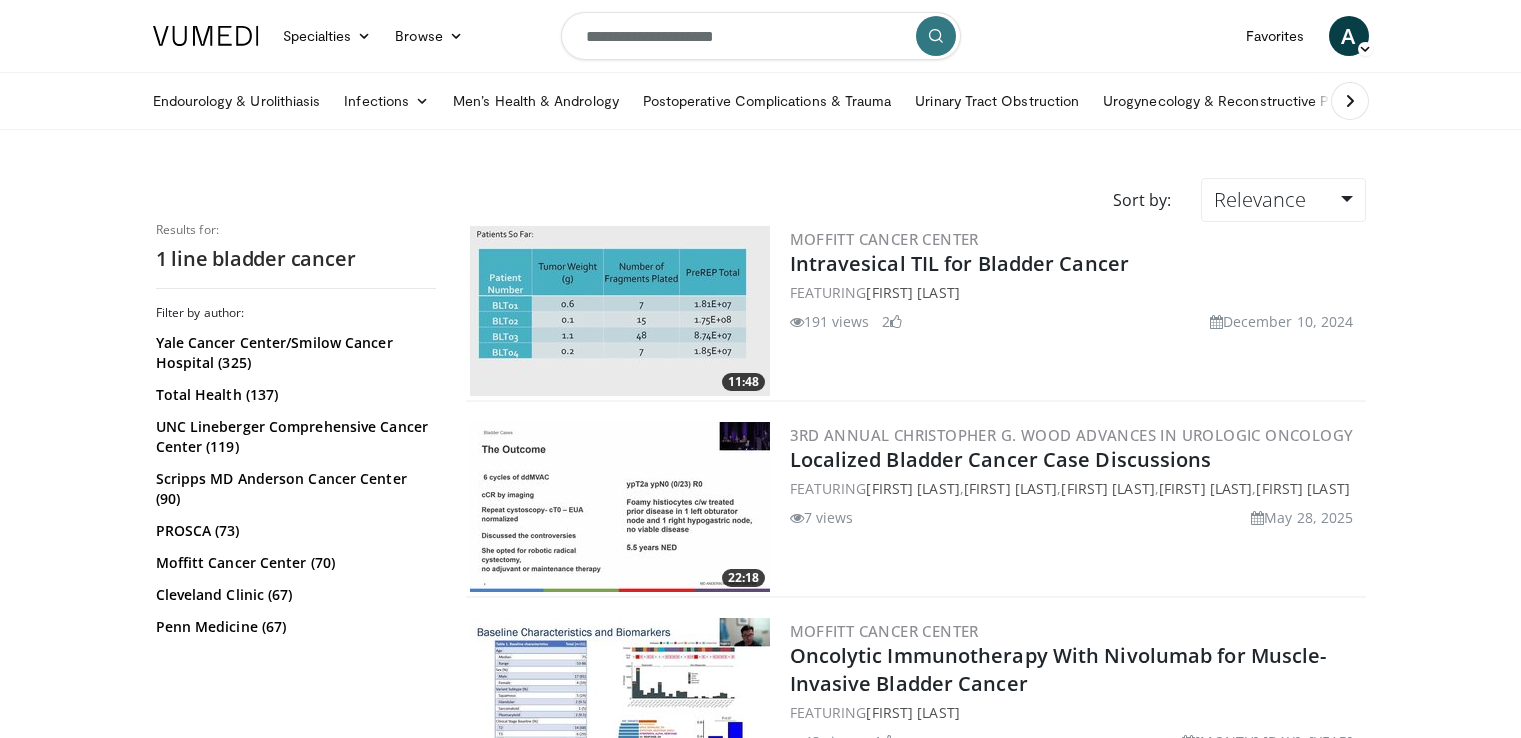 scroll, scrollTop: 0, scrollLeft: 0, axis: both 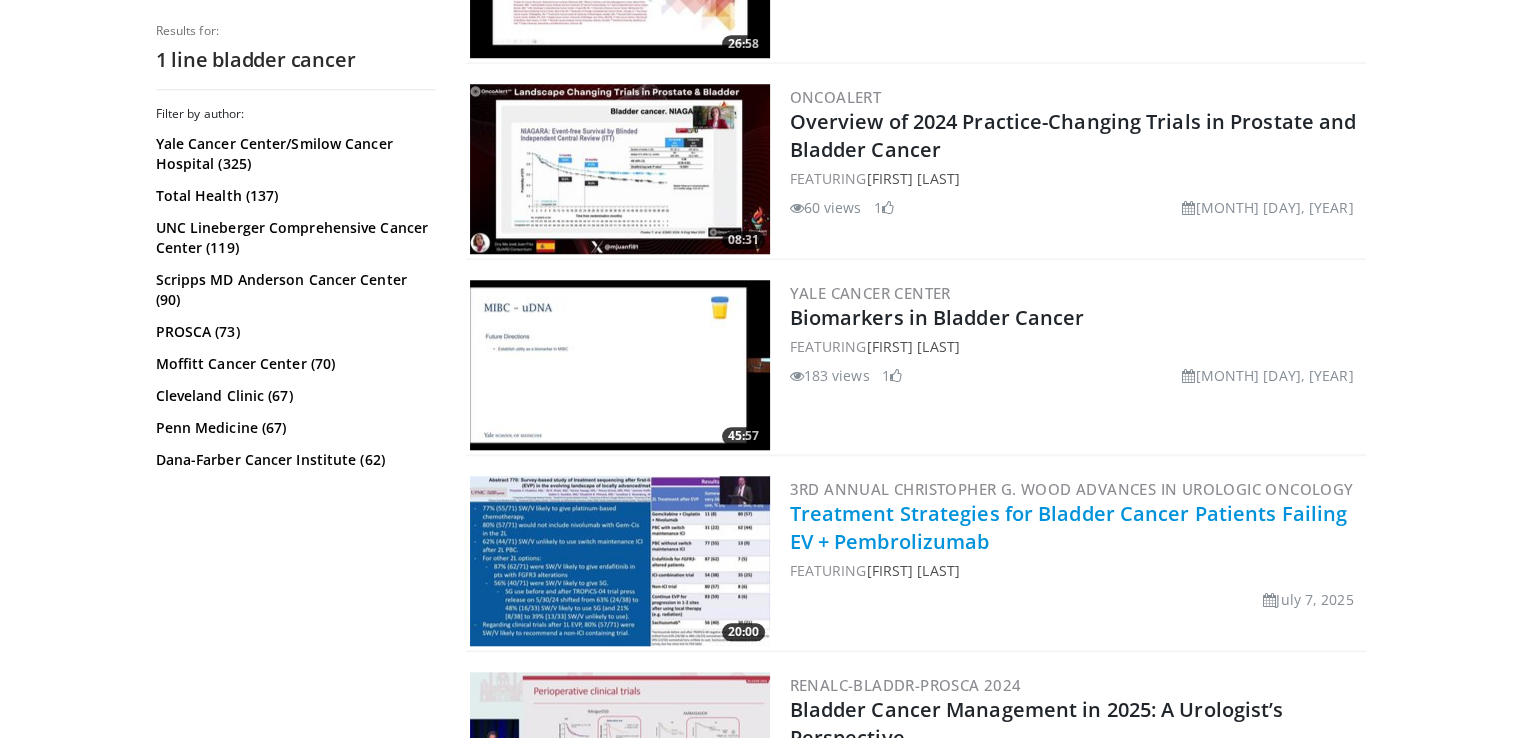 click on "Treatment Strategies for Bladder Cancer Patients Failing EV + Pembrolizumab" at bounding box center [1069, 527] 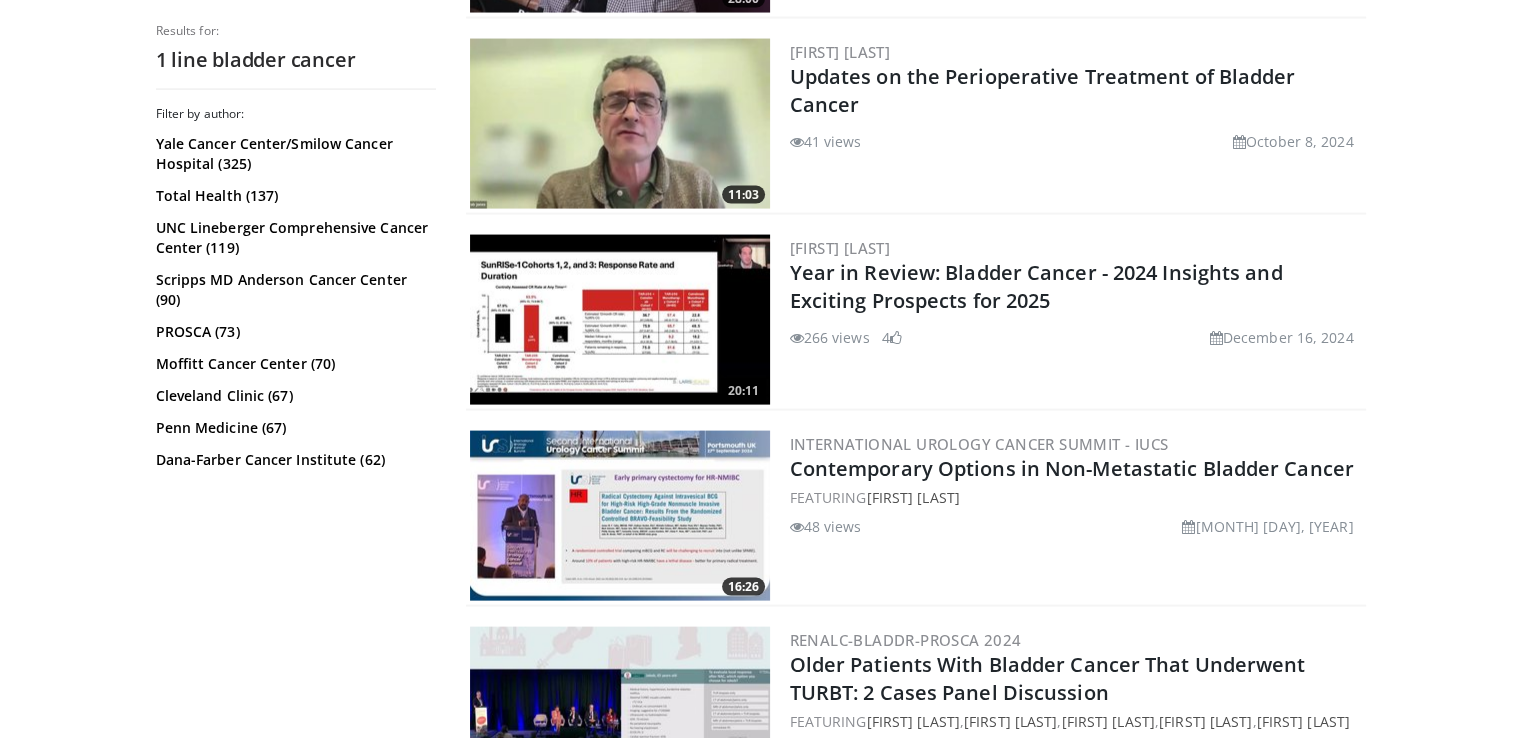 scroll, scrollTop: 4625, scrollLeft: 0, axis: vertical 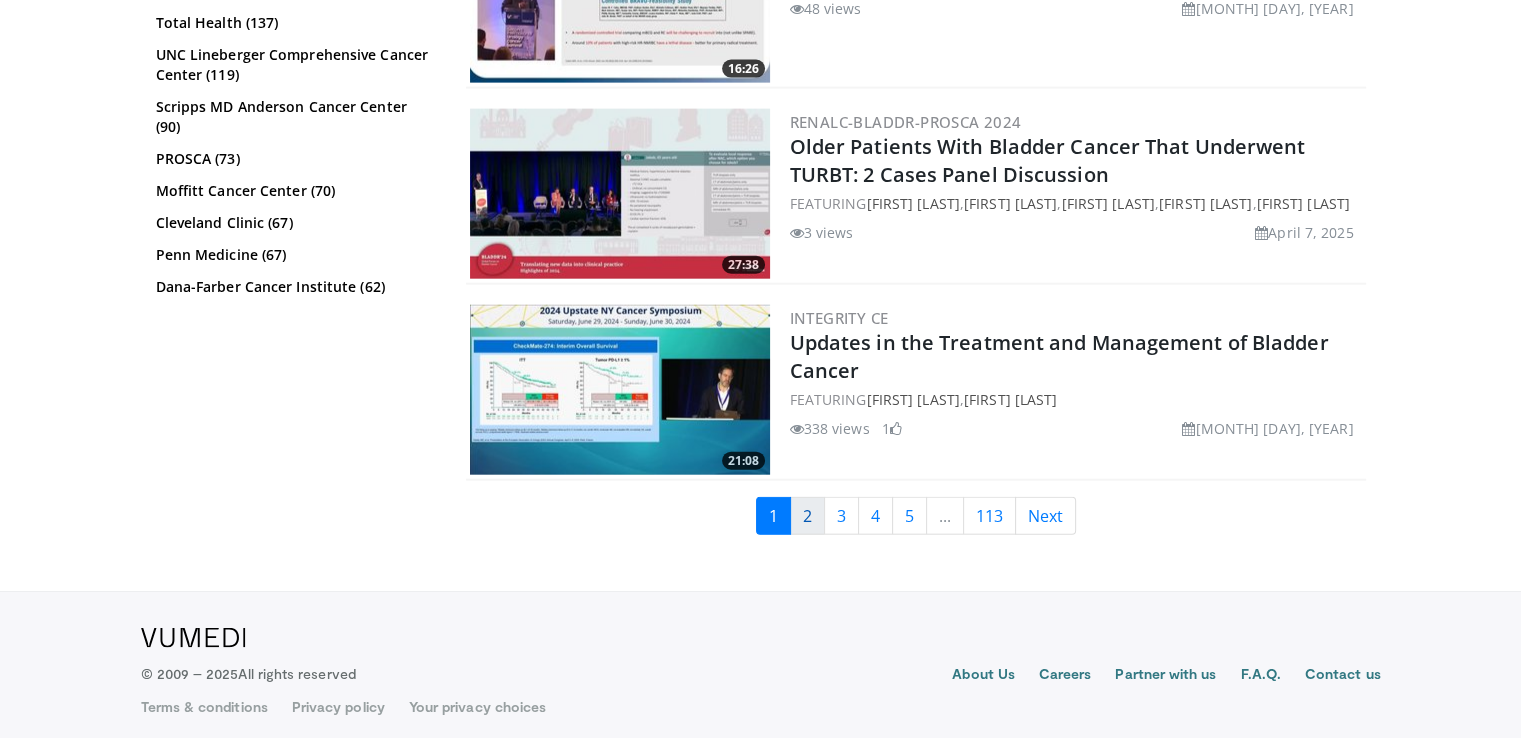click on "2" at bounding box center (807, 516) 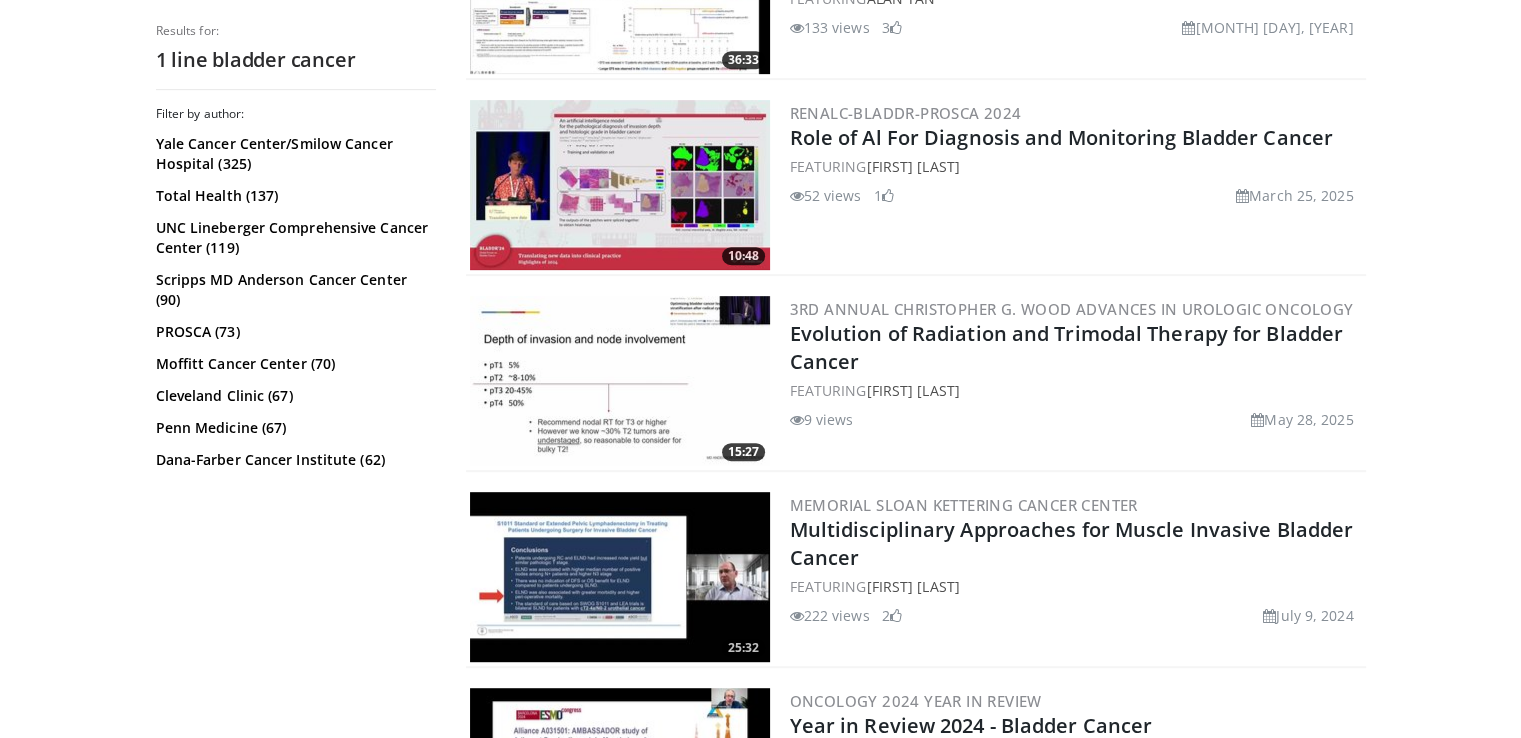 scroll, scrollTop: 934, scrollLeft: 0, axis: vertical 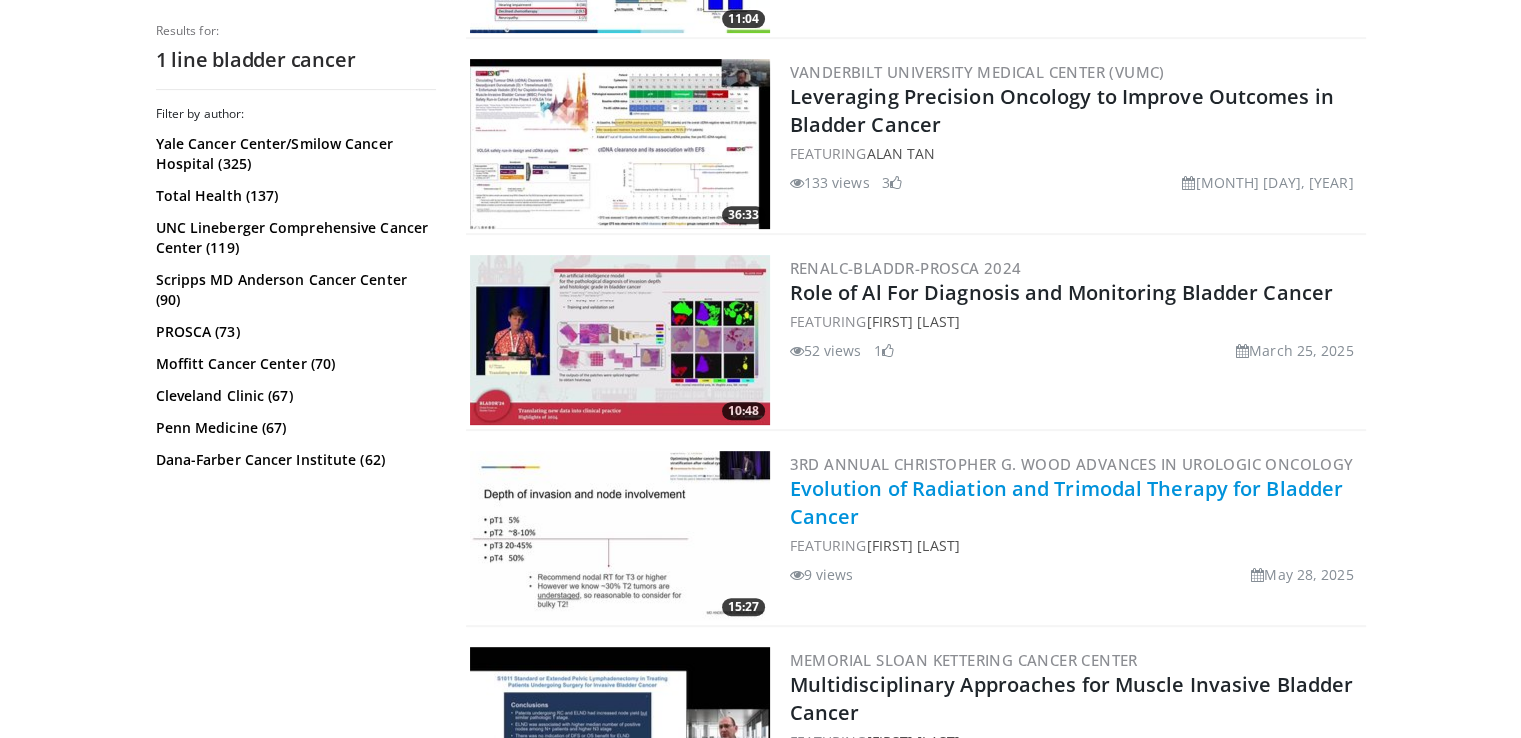 click on "Evolution of Radiation and Trimodal Therapy for Bladder Cancer" at bounding box center (1067, 502) 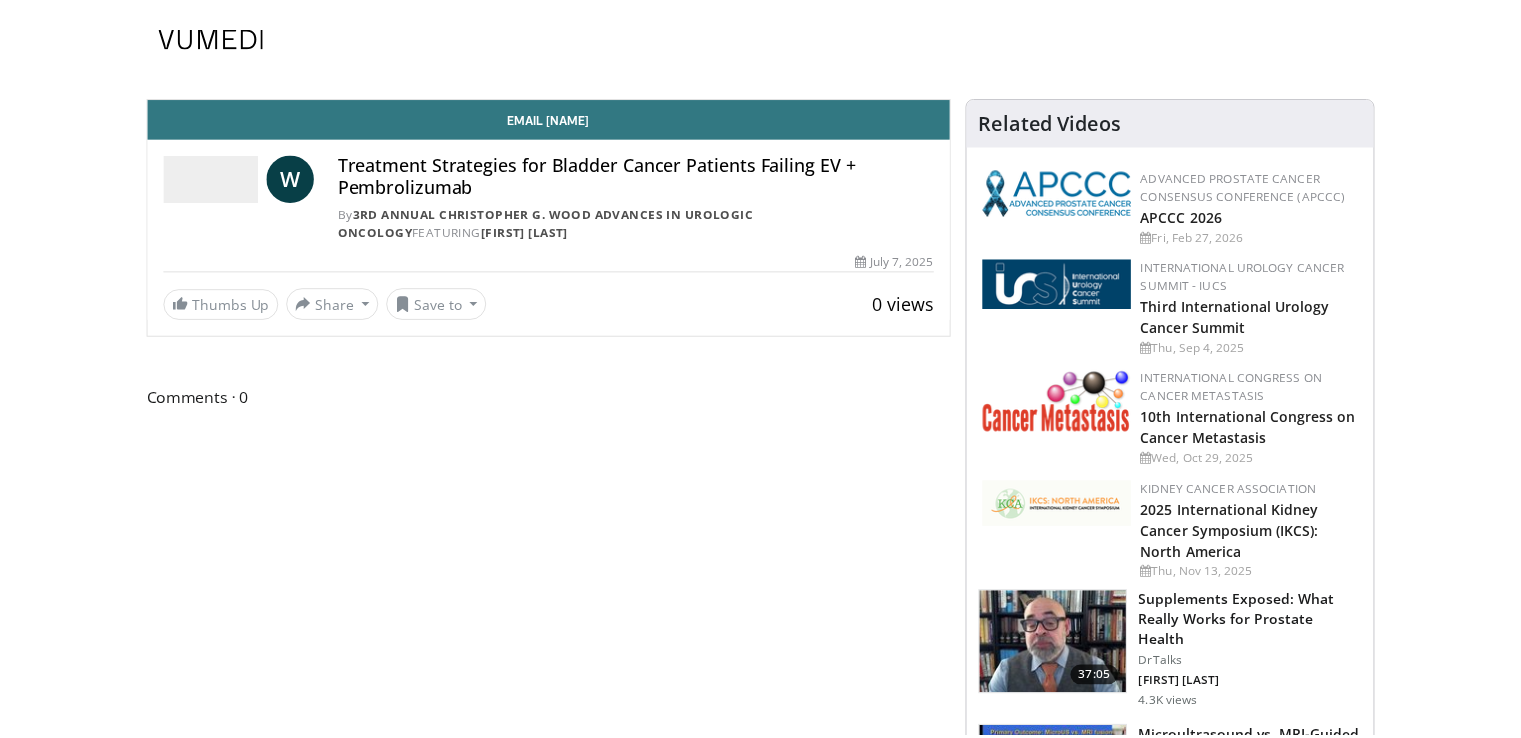 scroll, scrollTop: 0, scrollLeft: 0, axis: both 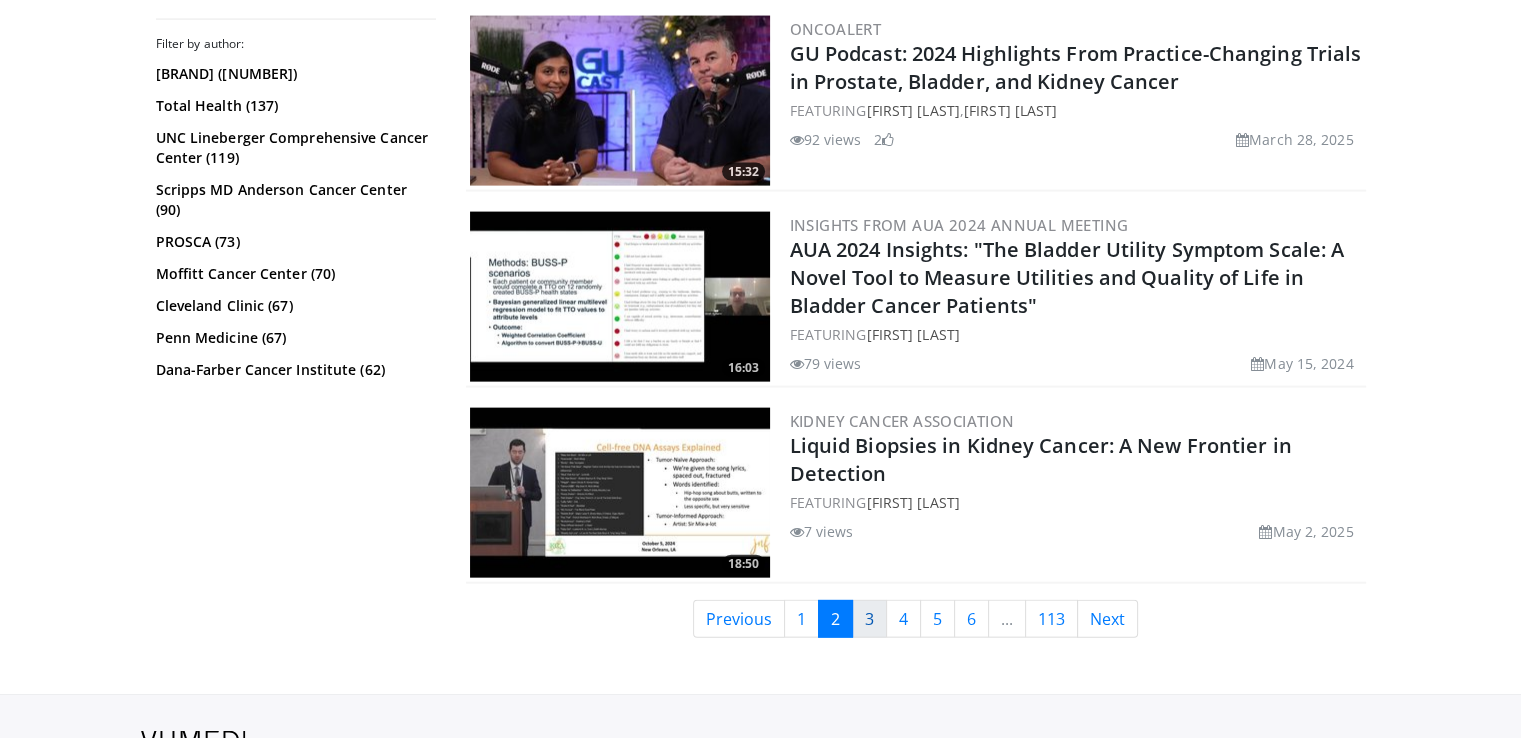 click on "3" at bounding box center (869, 619) 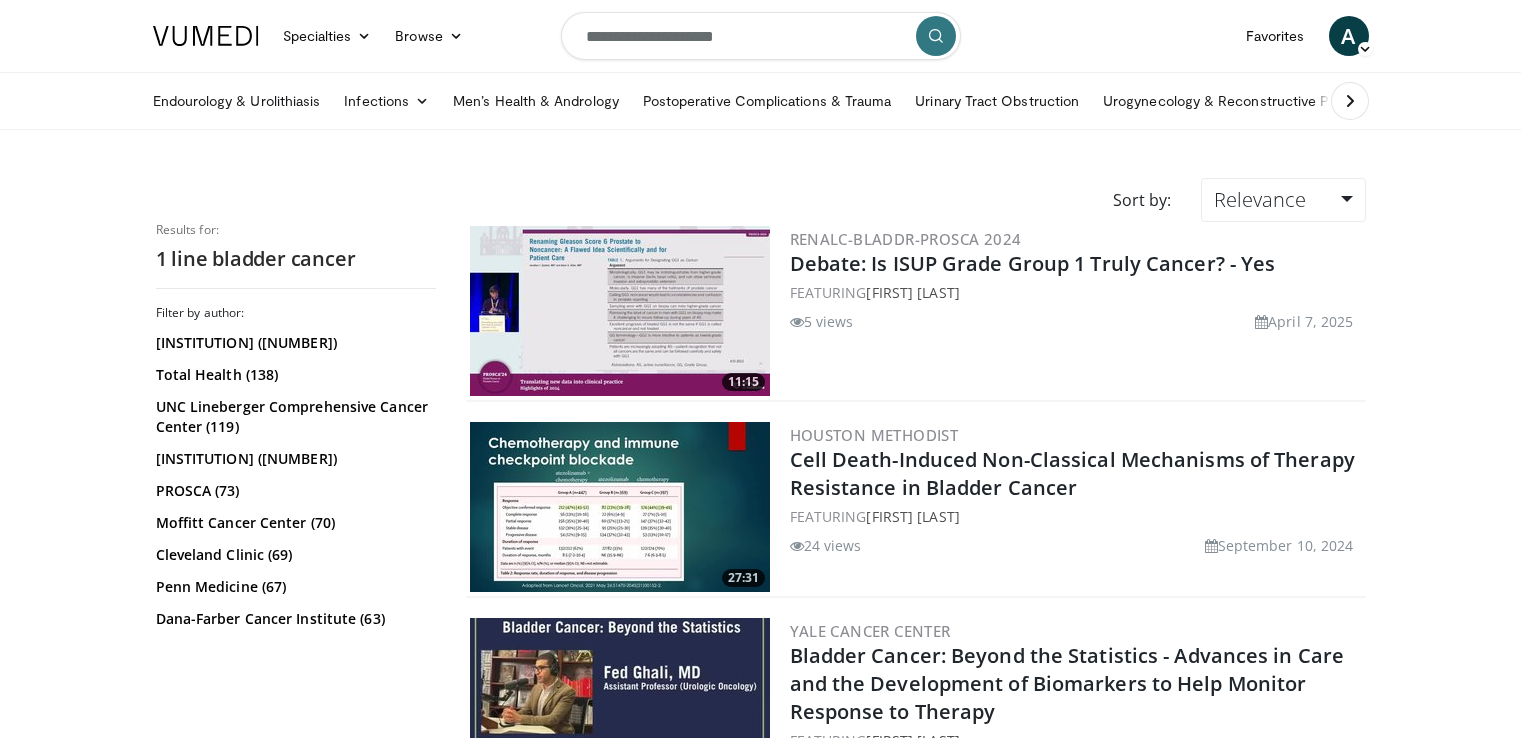 scroll, scrollTop: 0, scrollLeft: 0, axis: both 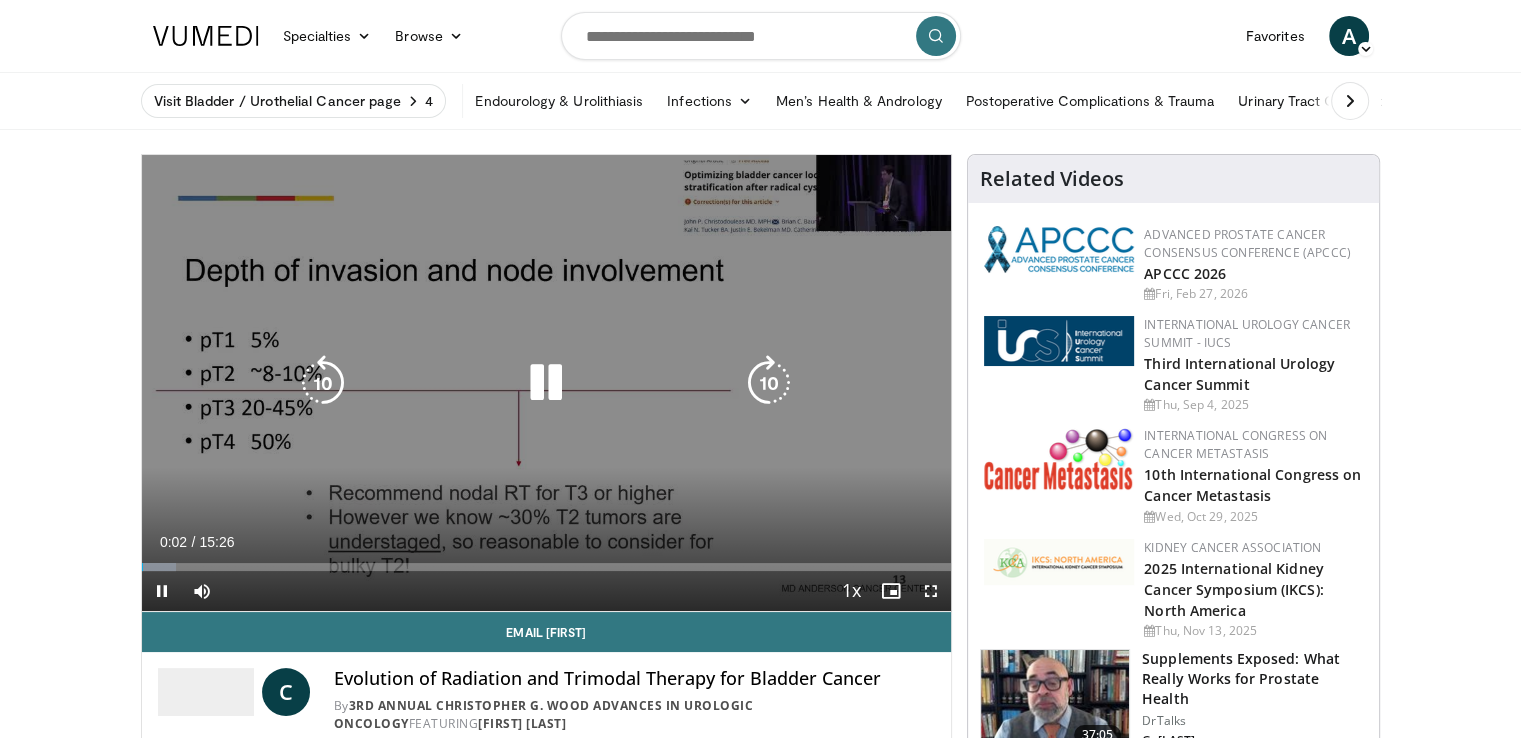 click at bounding box center (546, 383) 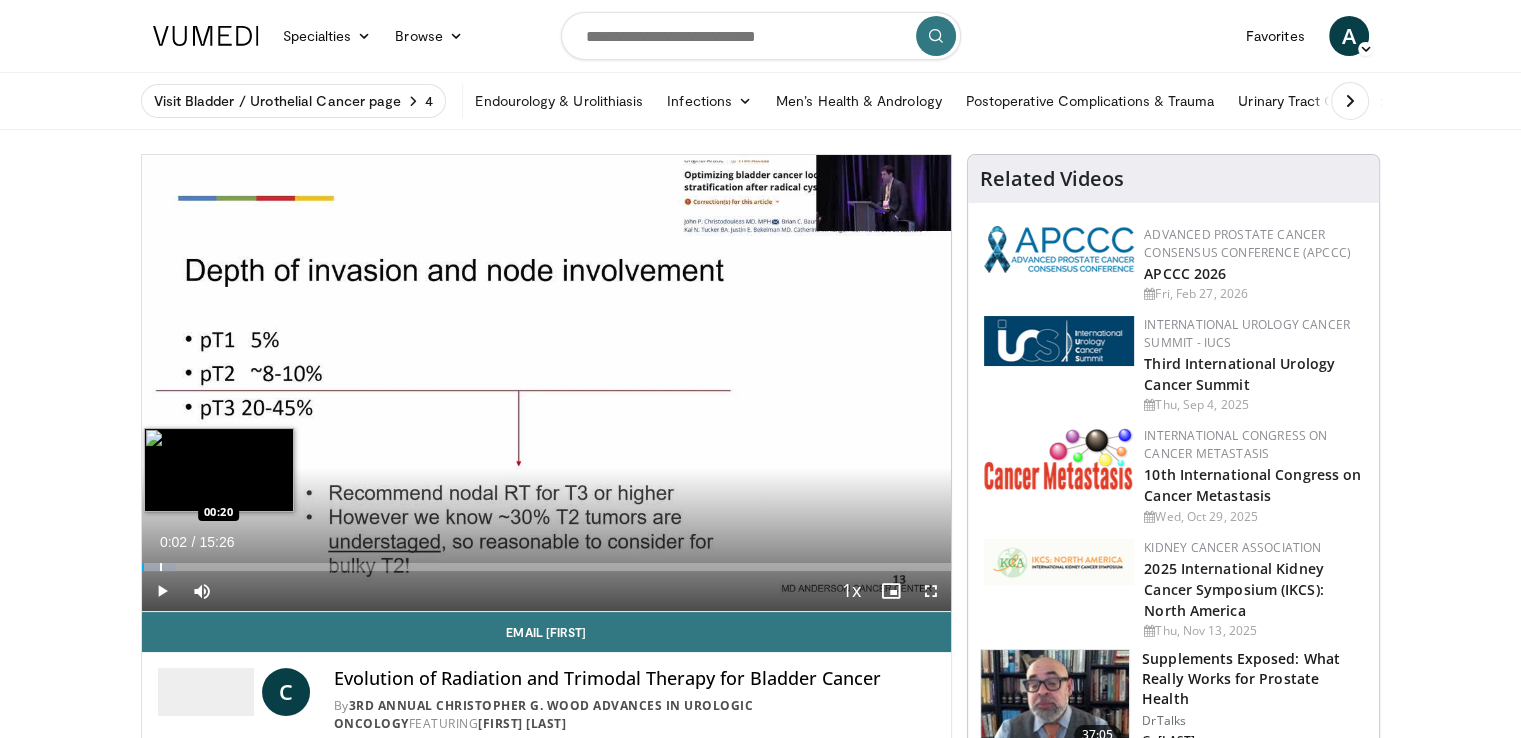 click at bounding box center (161, 567) 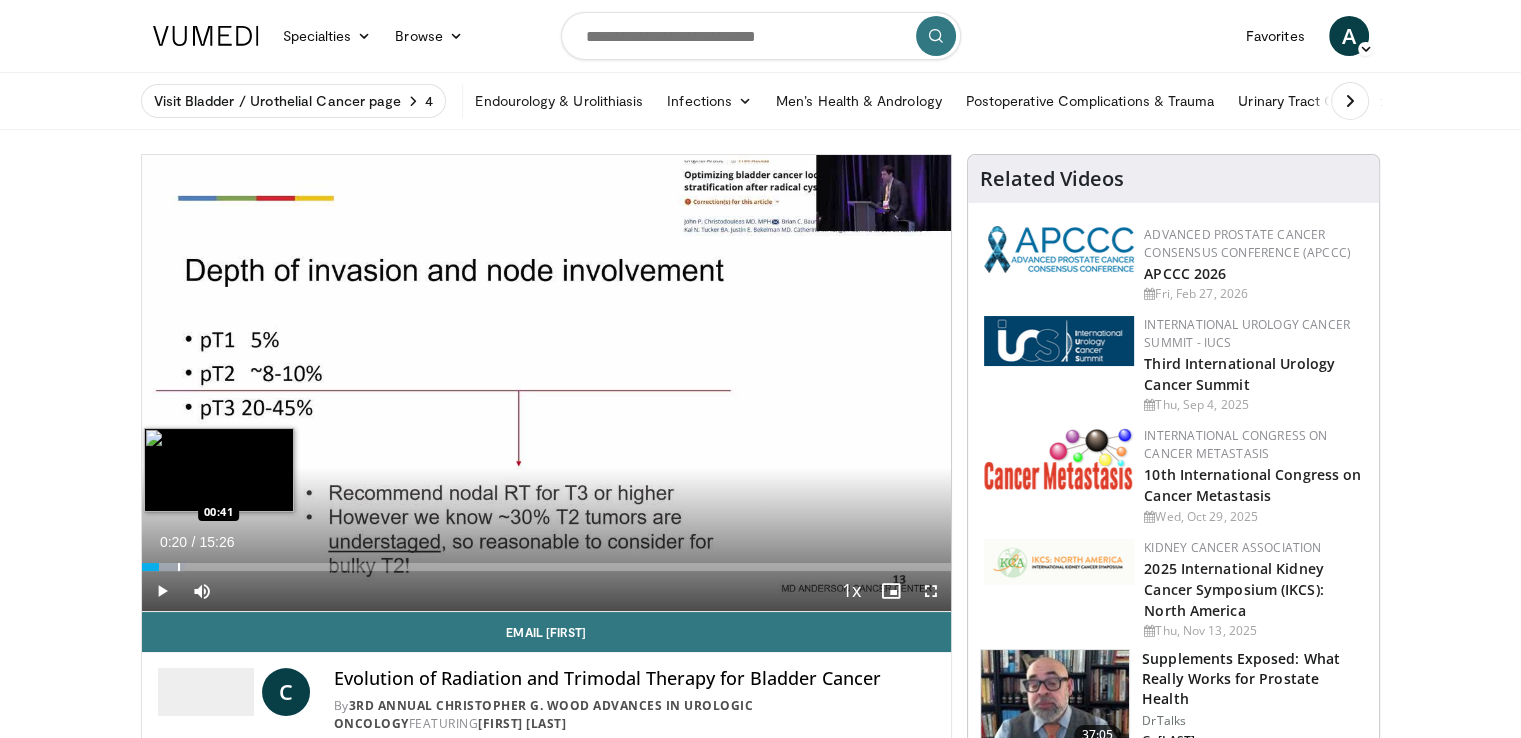 click at bounding box center (179, 567) 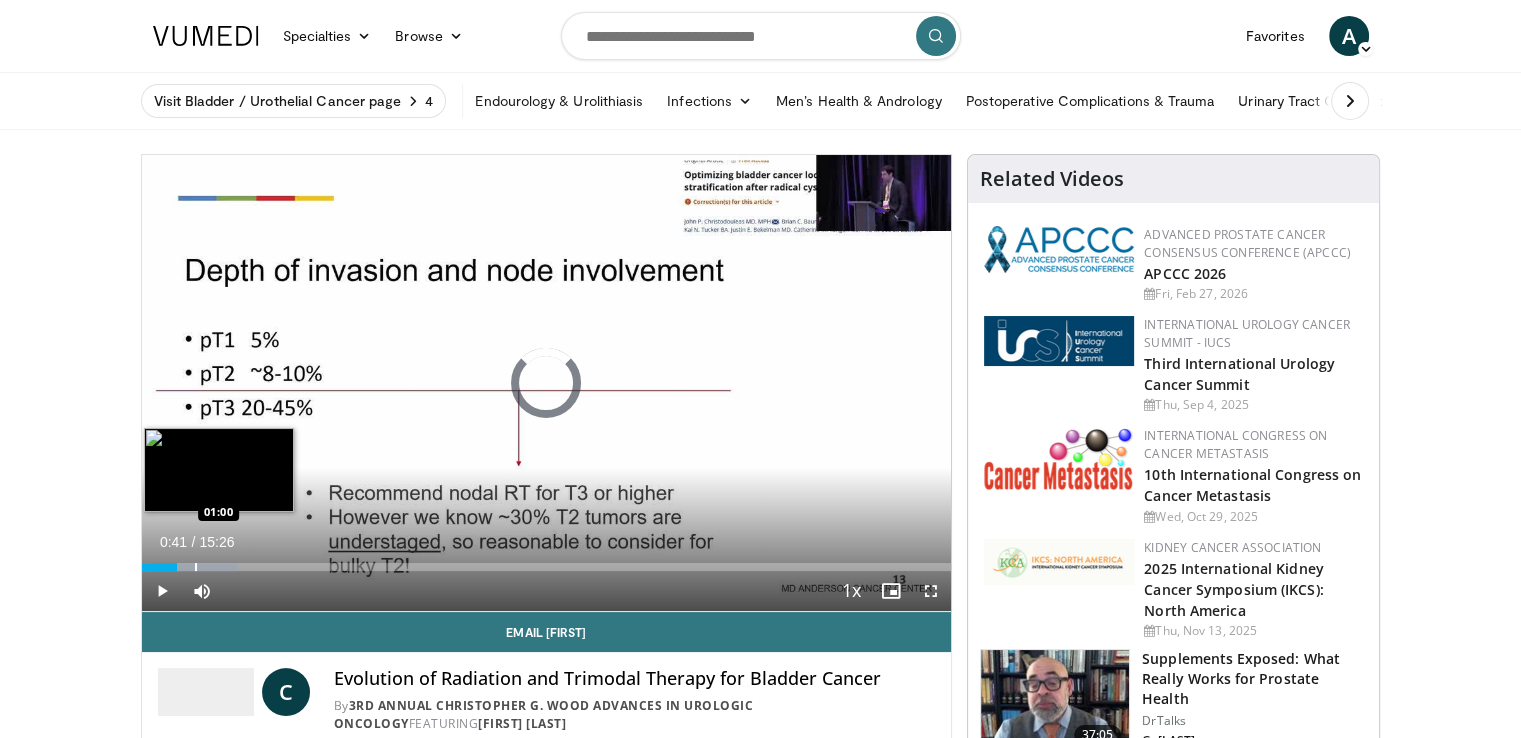 click at bounding box center (196, 567) 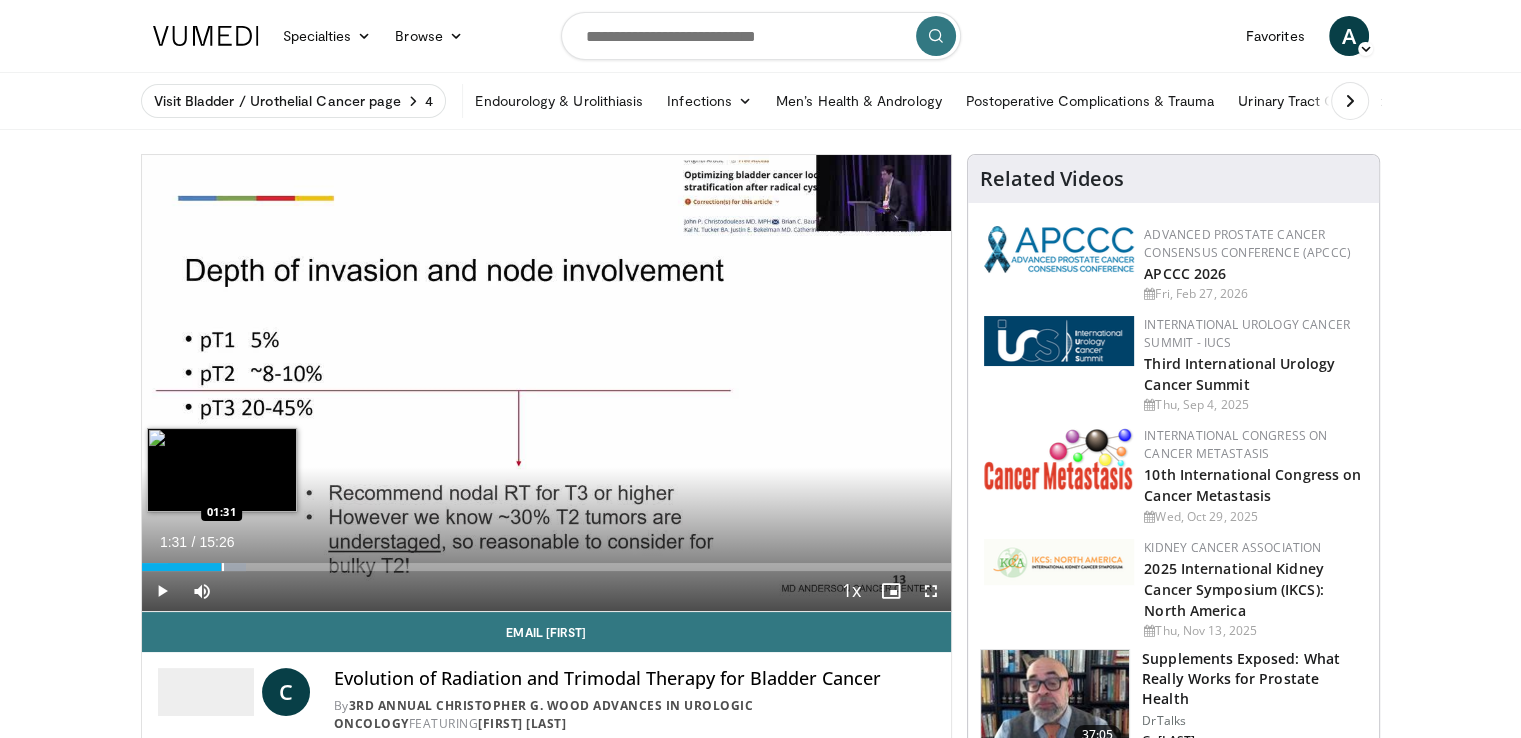 click at bounding box center [223, 567] 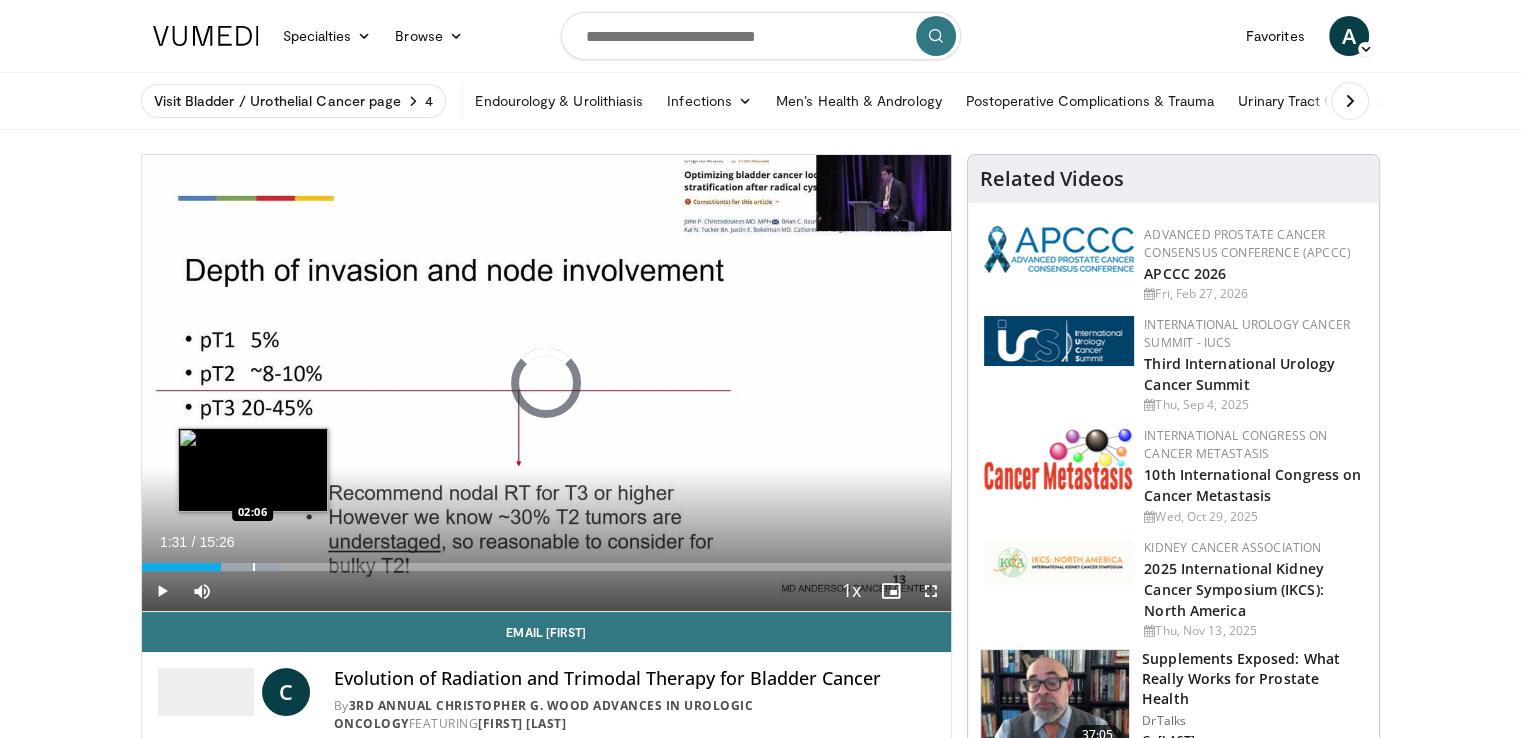 click at bounding box center (254, 567) 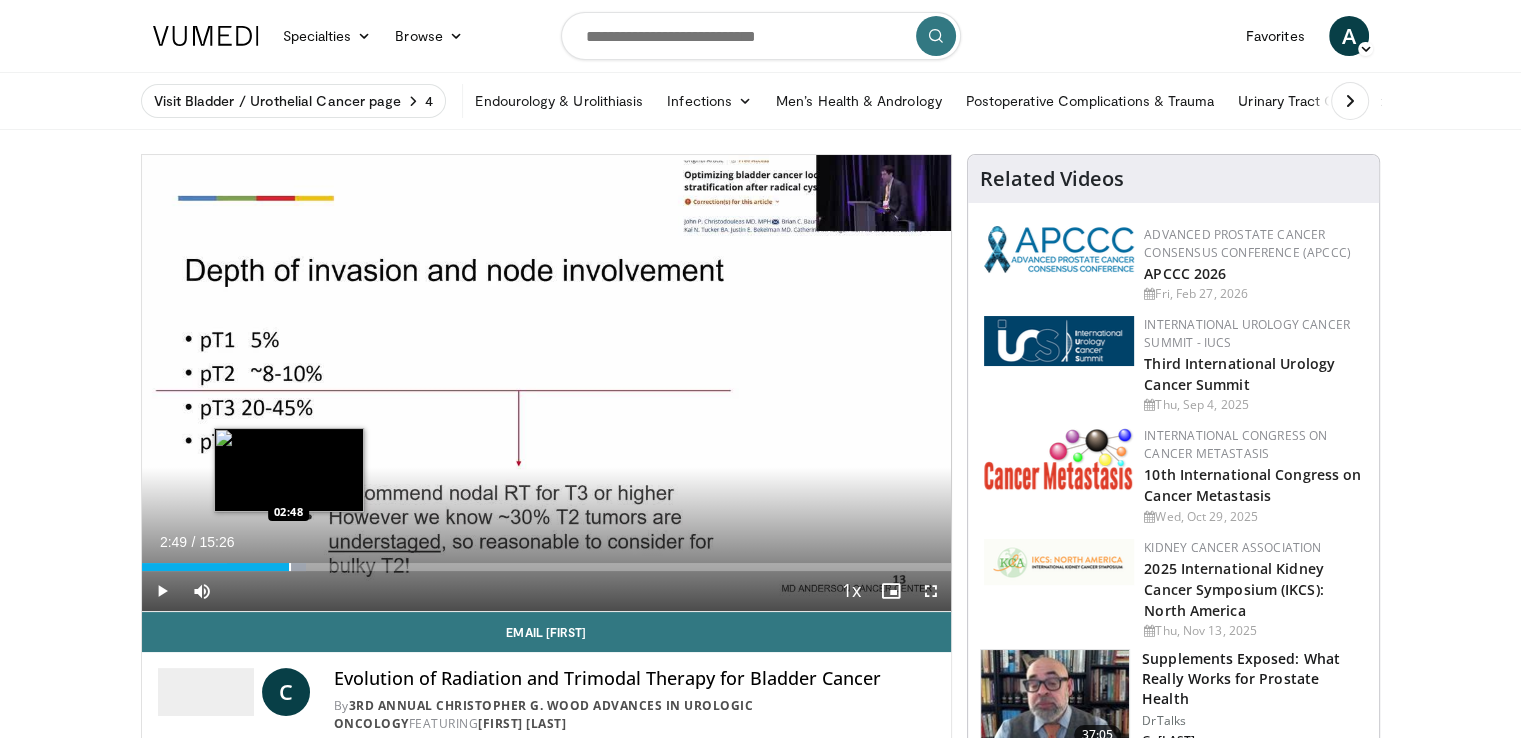 click on "Loaded :  20.35% 02:49 02:48" at bounding box center (547, 561) 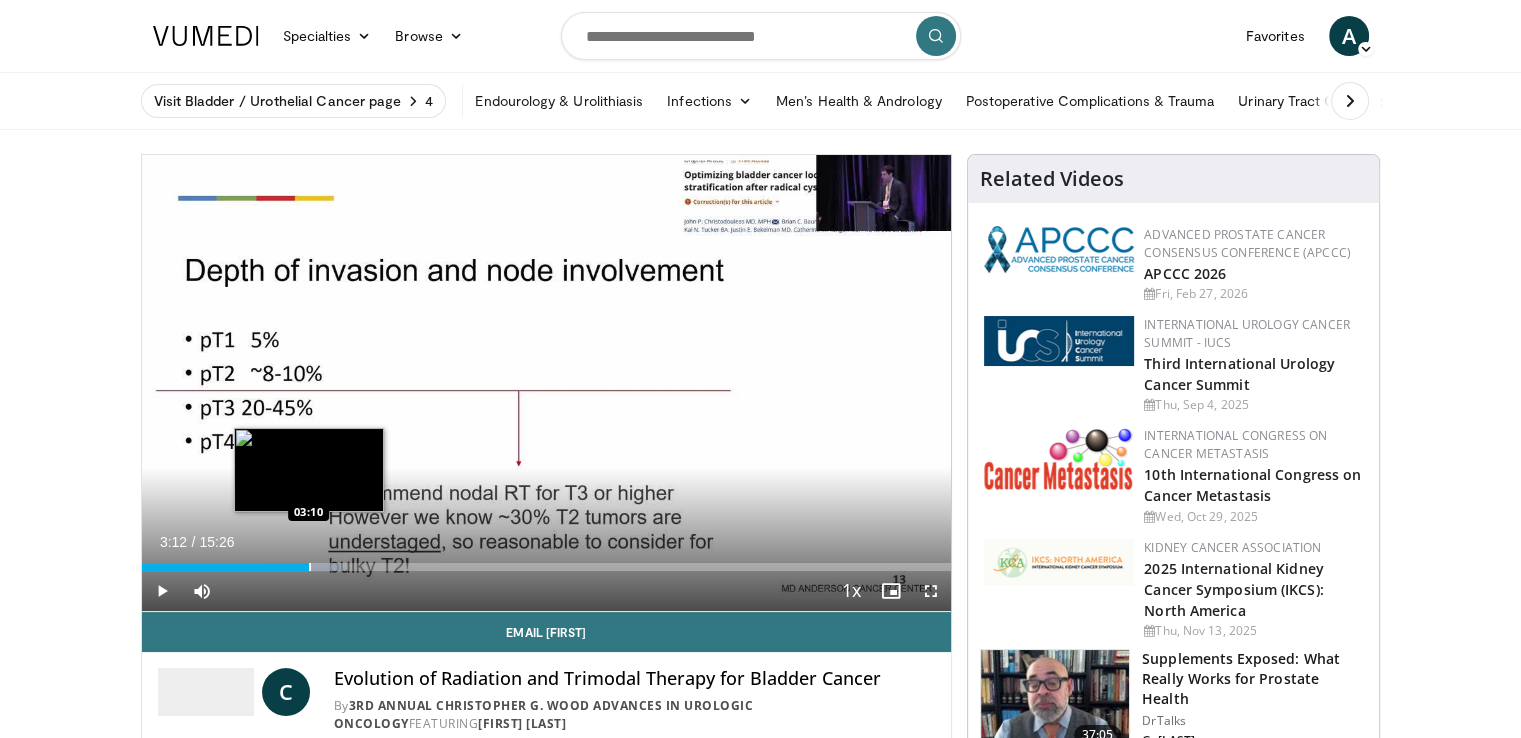 click on "Loaded :  24.84% 03:12 03:10" at bounding box center (547, 561) 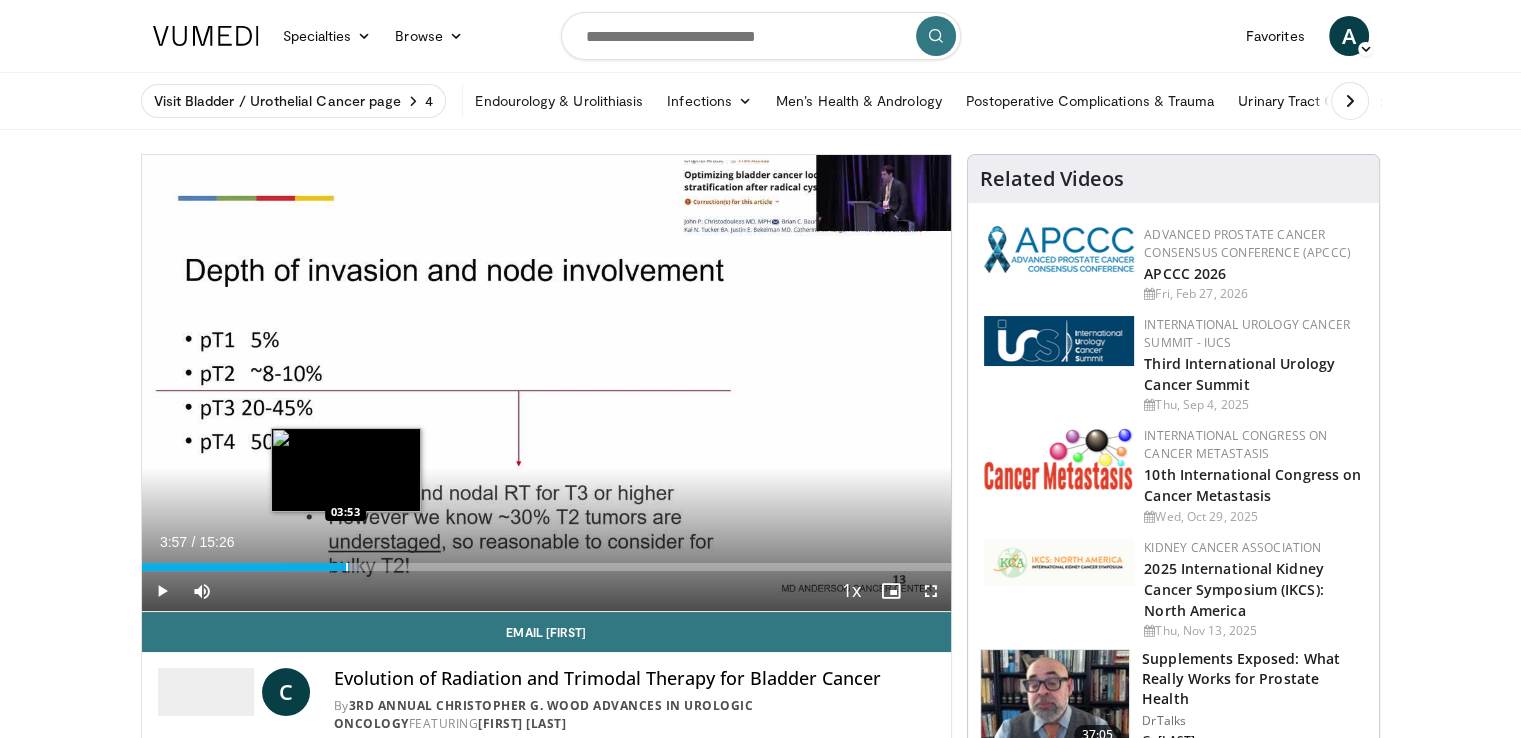 click on "Loaded :  27.00% 03:57 03:53" at bounding box center (547, 561) 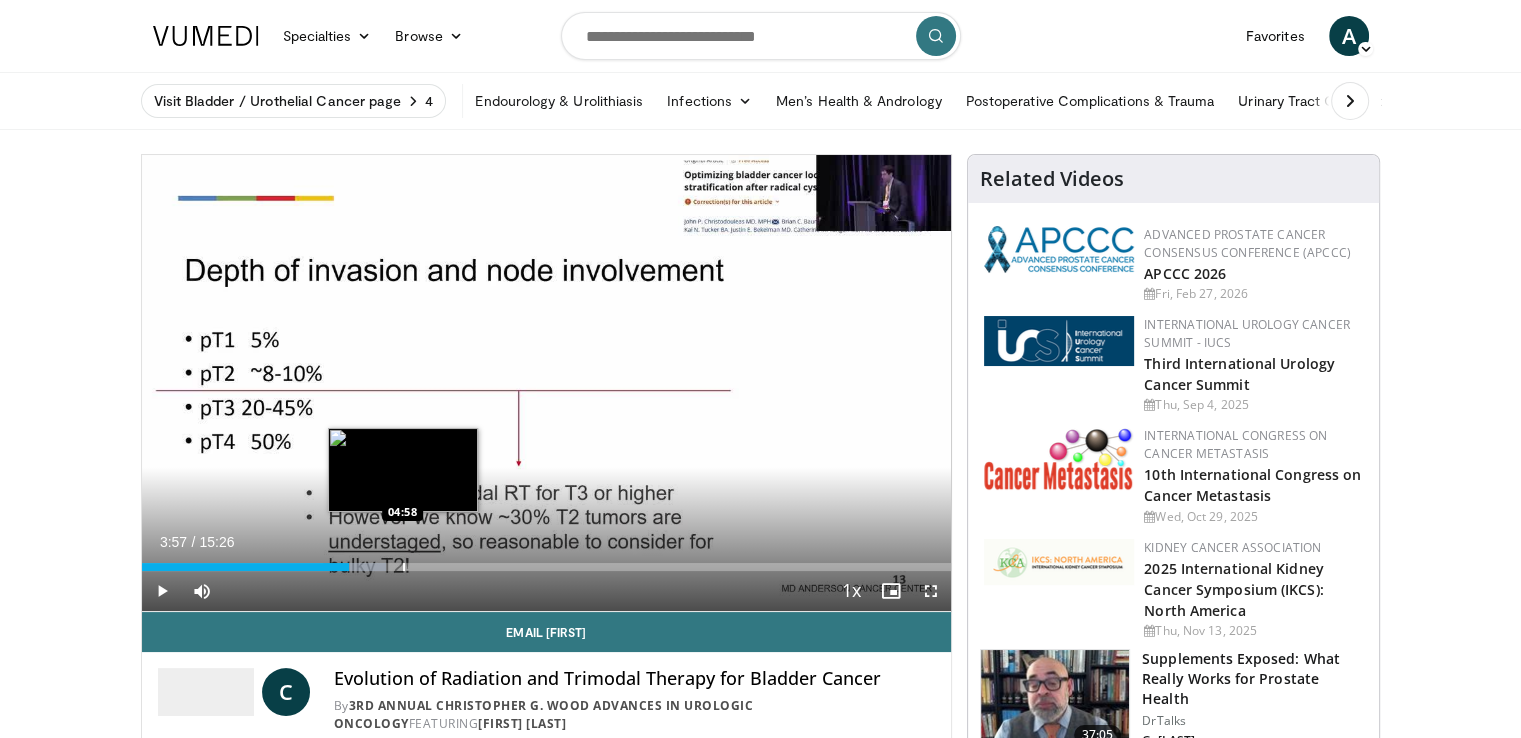 click on "Loaded :  30.24% 03:57 04:58" at bounding box center (547, 561) 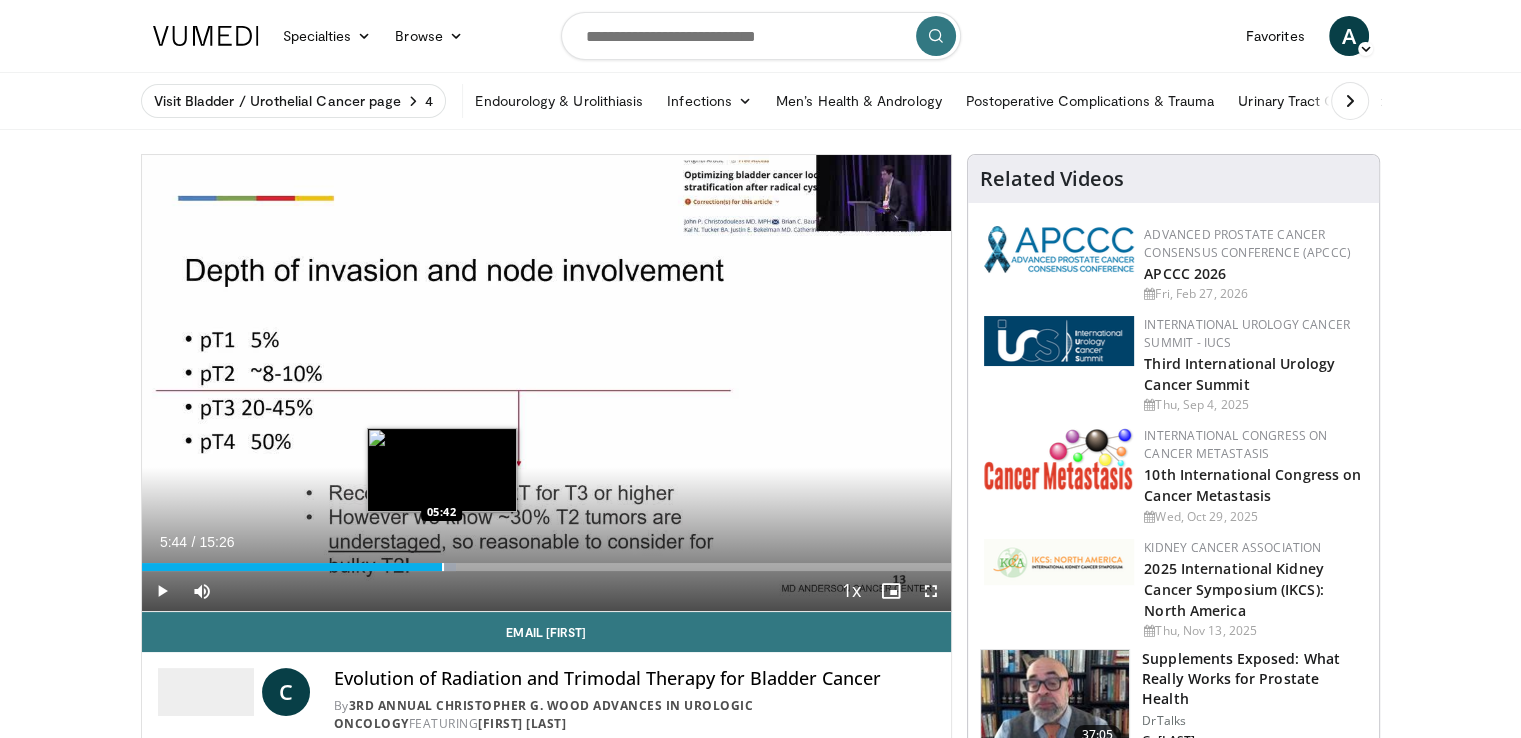 click on "Loaded :  38.88% 05:44 05:42" at bounding box center (547, 561) 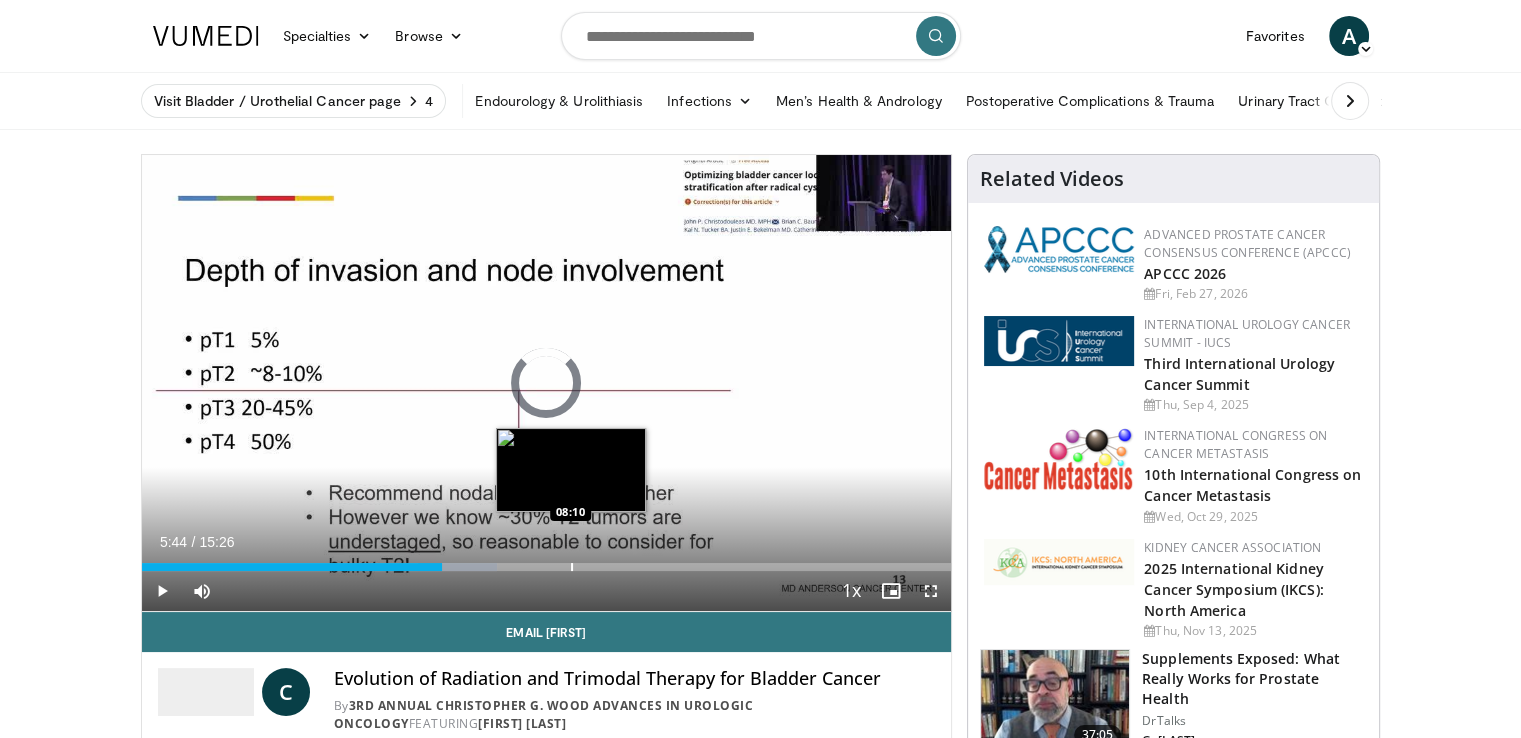 click on "Loaded :  43.91% 05:44 08:10" at bounding box center [547, 561] 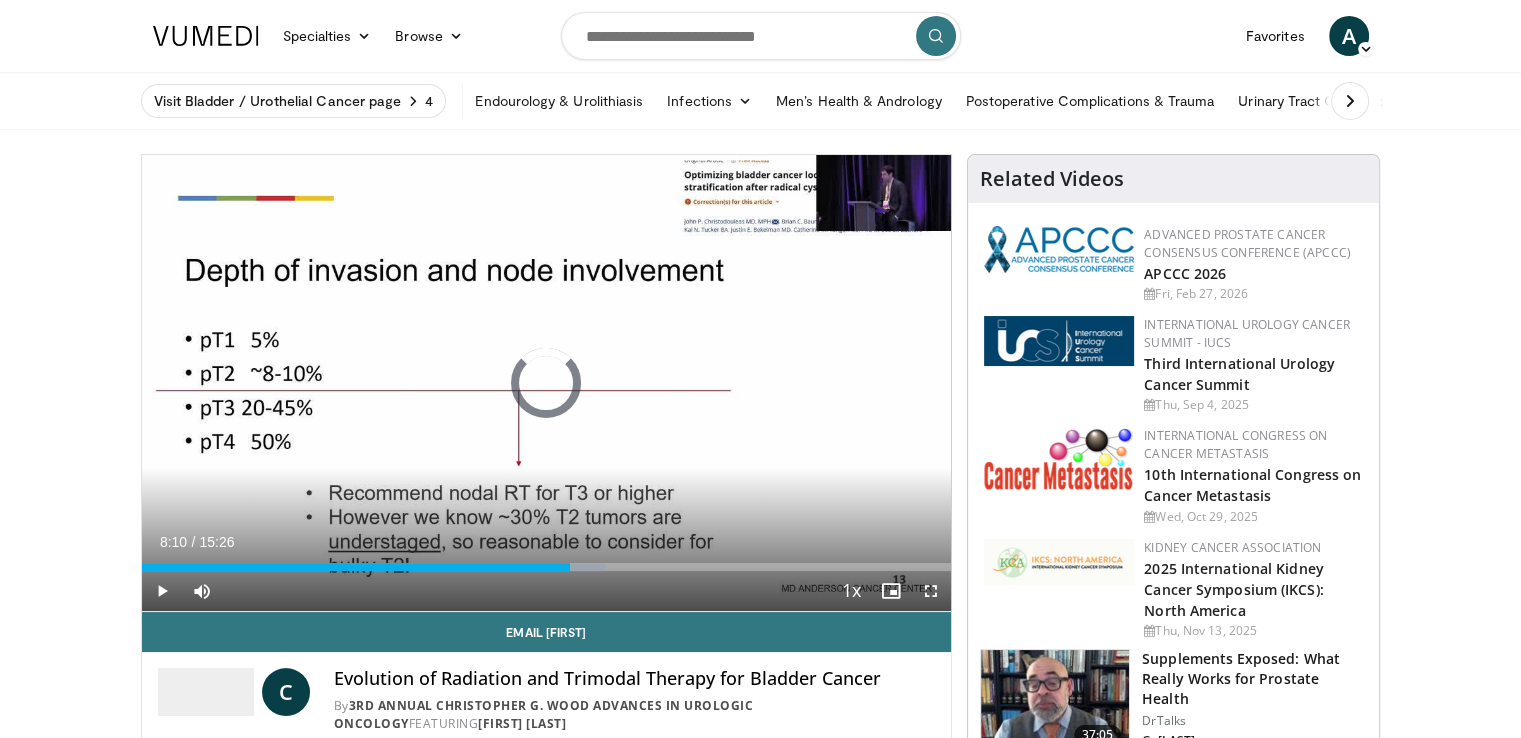 click at bounding box center (691, 567) 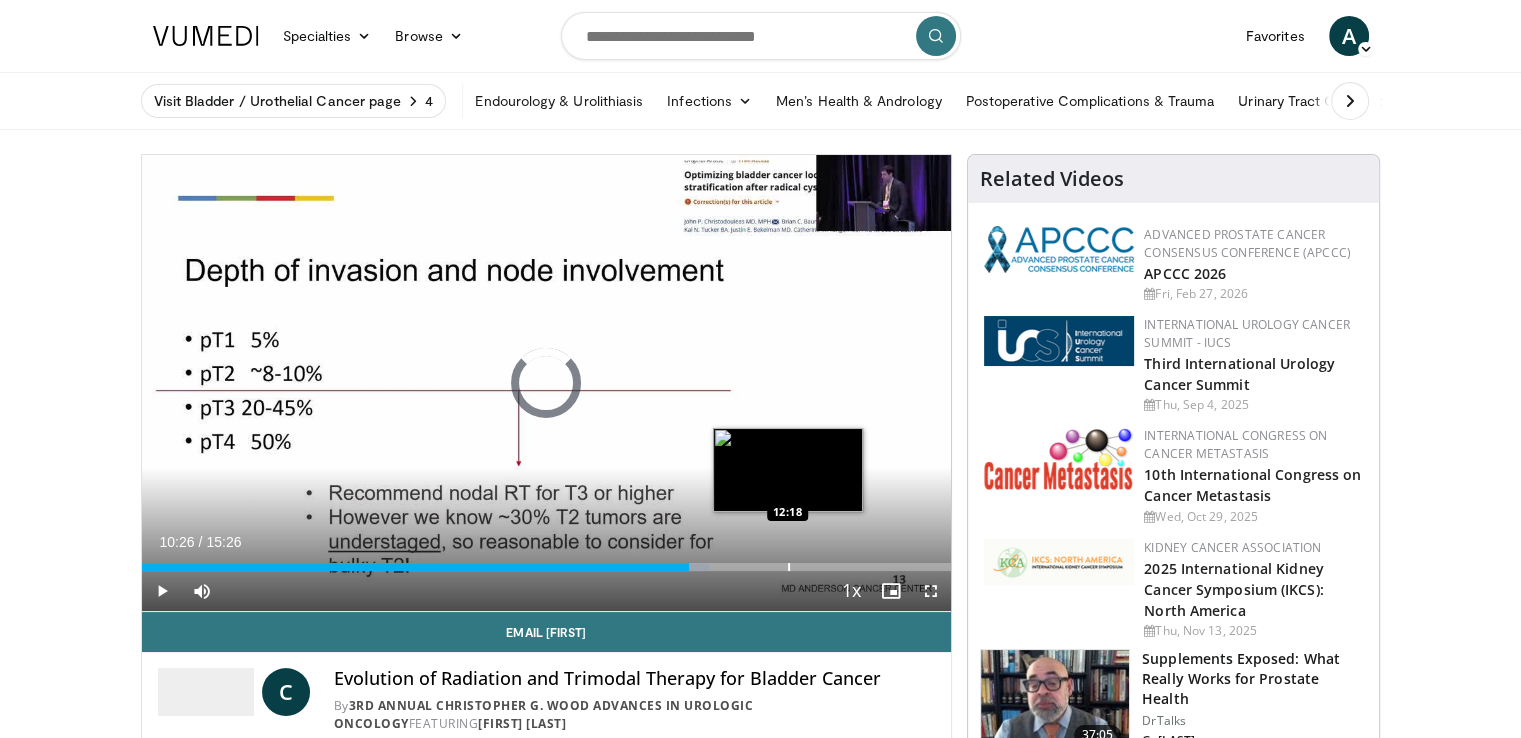 click on "Loaded :  70.19% 10:26 12:18" at bounding box center (547, 561) 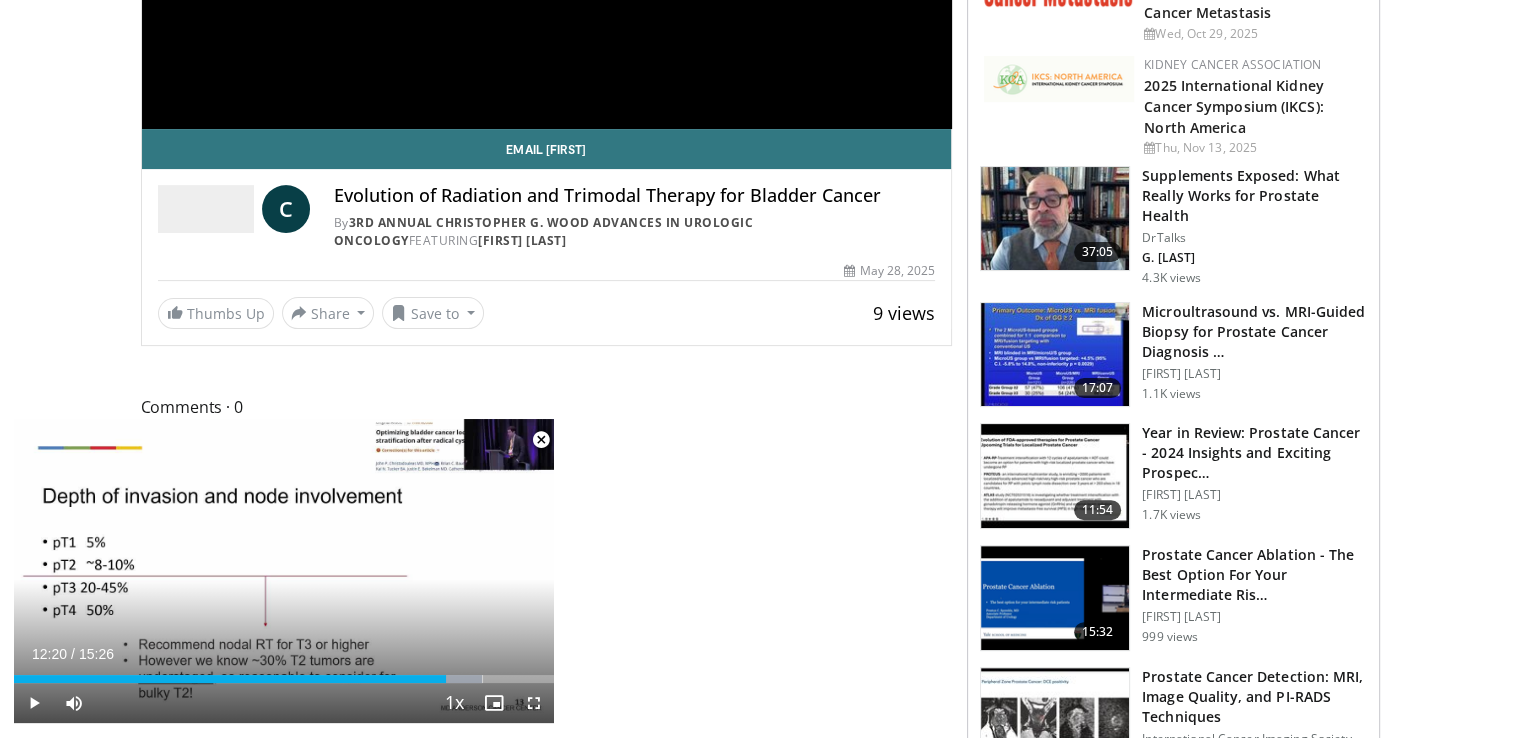 scroll, scrollTop: 42, scrollLeft: 0, axis: vertical 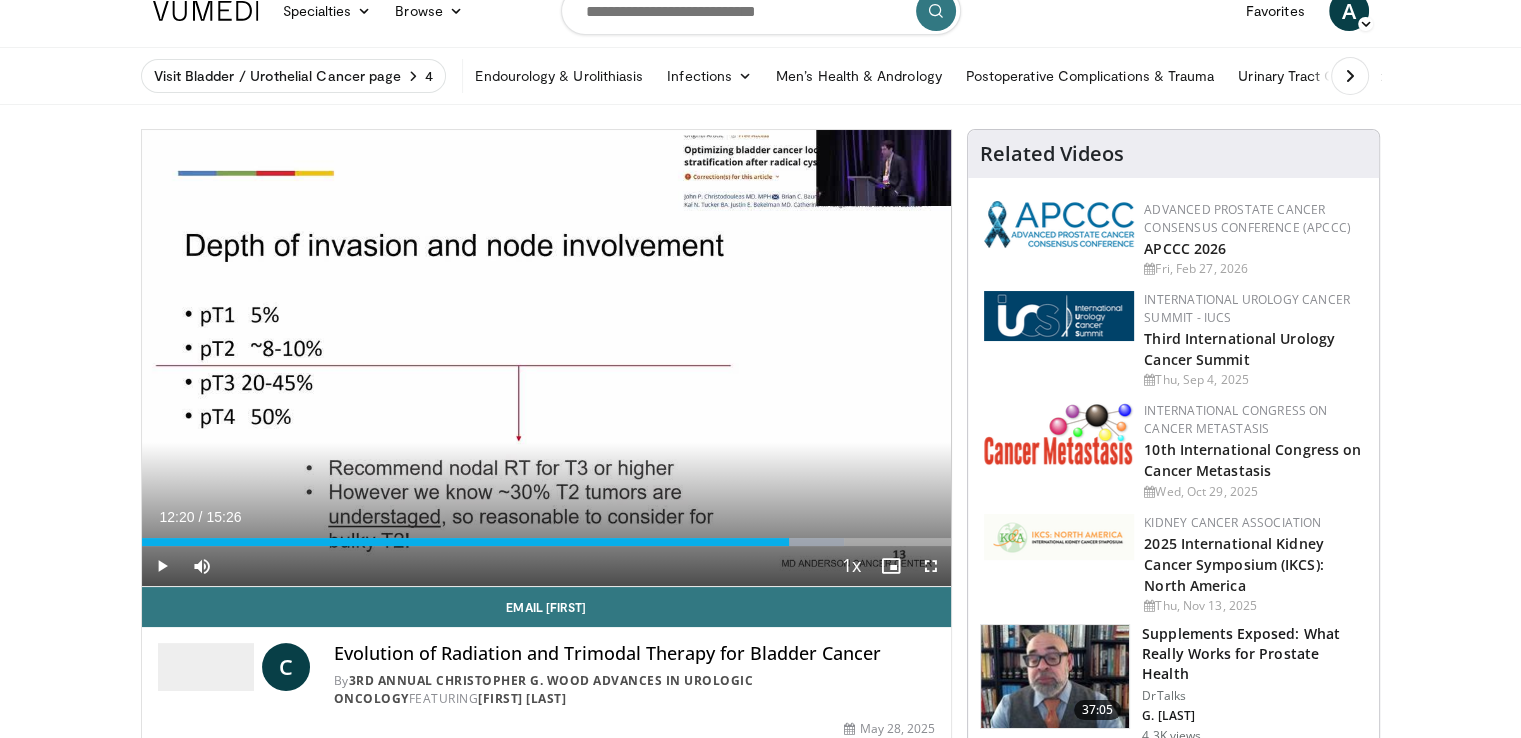 click on "Specialties
Adult & Family Medicine
Allergy, Asthma, Immunology
Anesthesiology
Cardiology
Dental
Dermatology
Endocrinology
Gastroenterology & Hepatology
General Surgery
Hematology & Oncology
Infectious Disease
Nephrology
Neurology
Neurosurgery
Obstetrics & Gynecology
Ophthalmology
Oral Maxillofacial
Orthopaedics
Otolaryngology
Pediatrics
Plastic Surgery
Podiatry
Psychiatry
Pulmonology
Radiation Oncology
Radiology
Rheumatology
Urology
Browse
A" at bounding box center [761, 11] 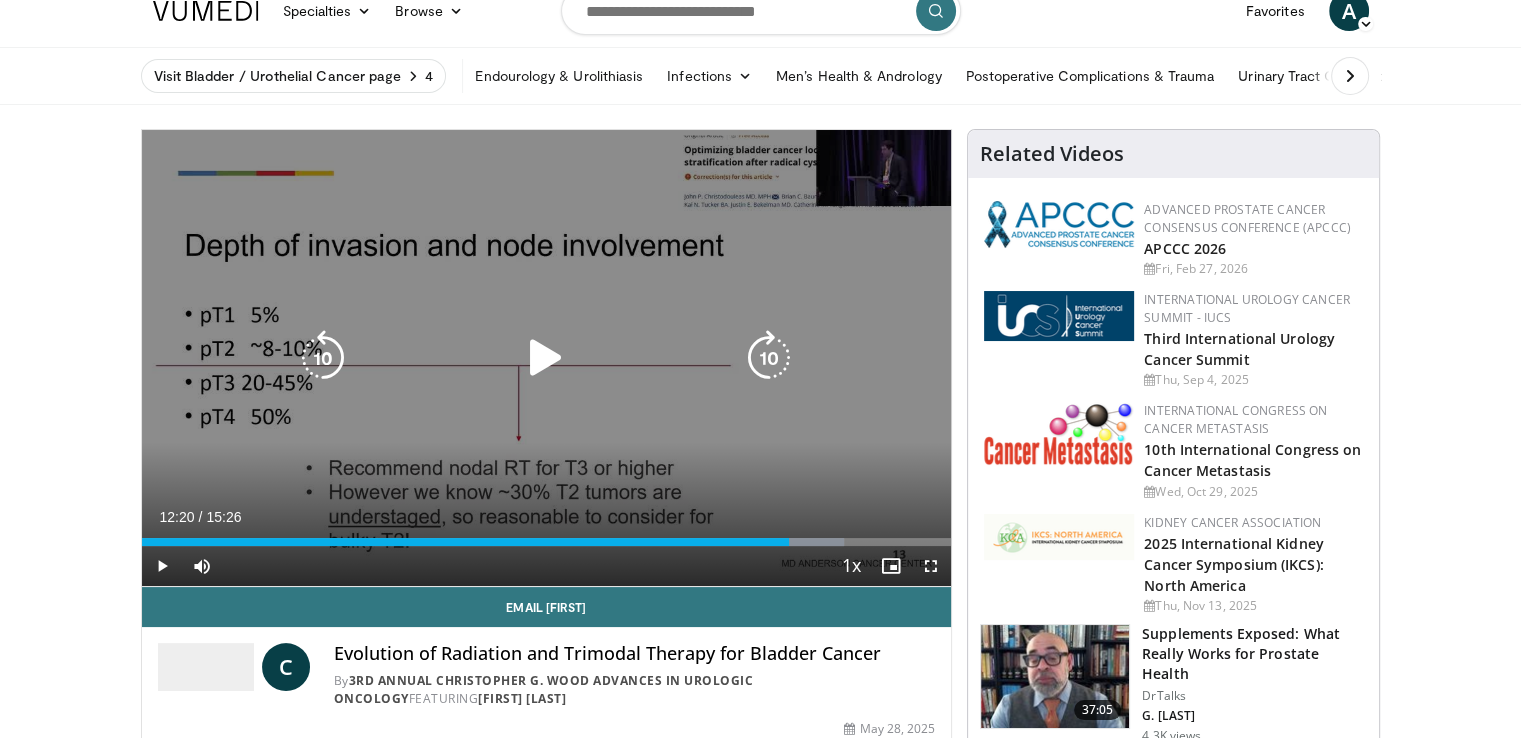 scroll, scrollTop: 0, scrollLeft: 0, axis: both 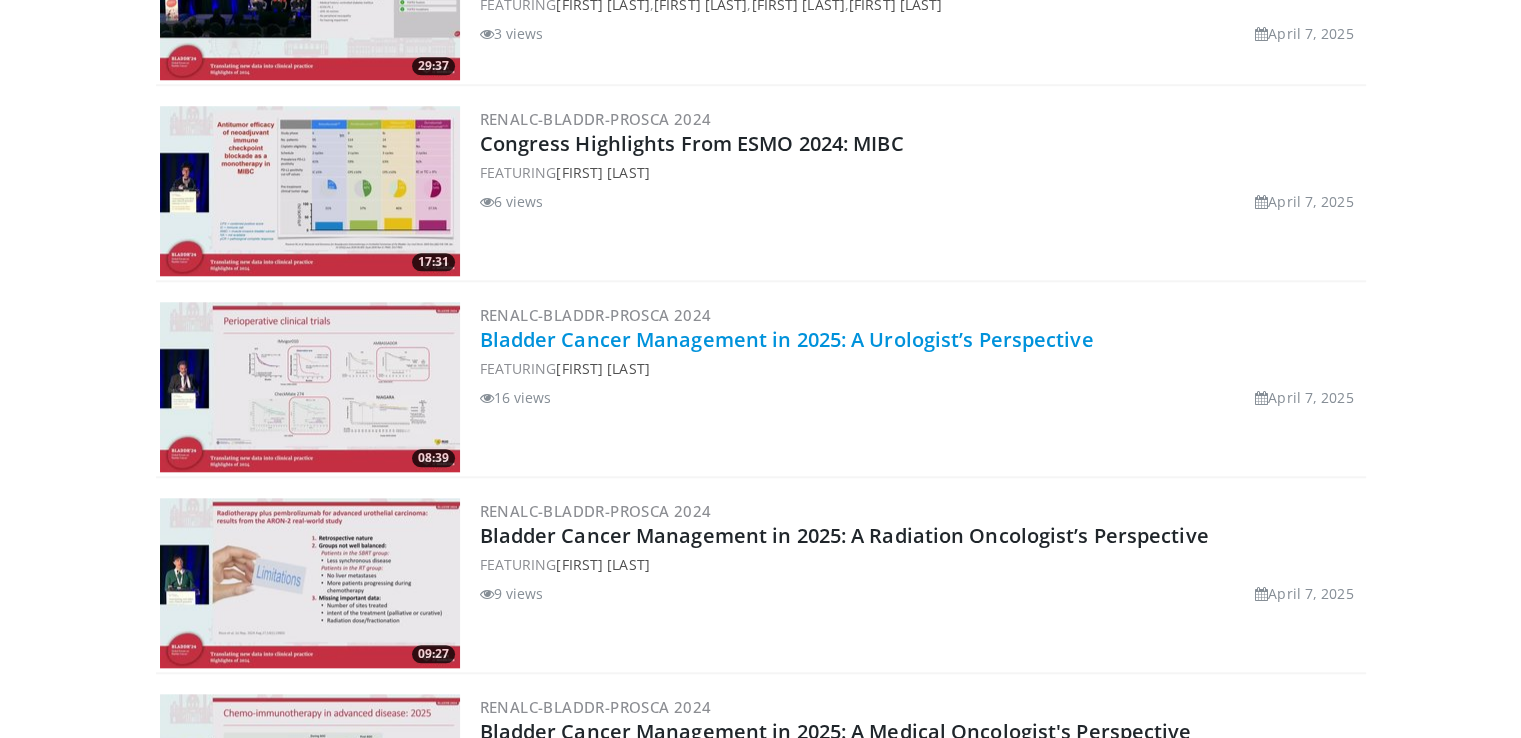 click on "Bladder Cancer Management in 2025: A Urologist’s Perspective" at bounding box center (787, 339) 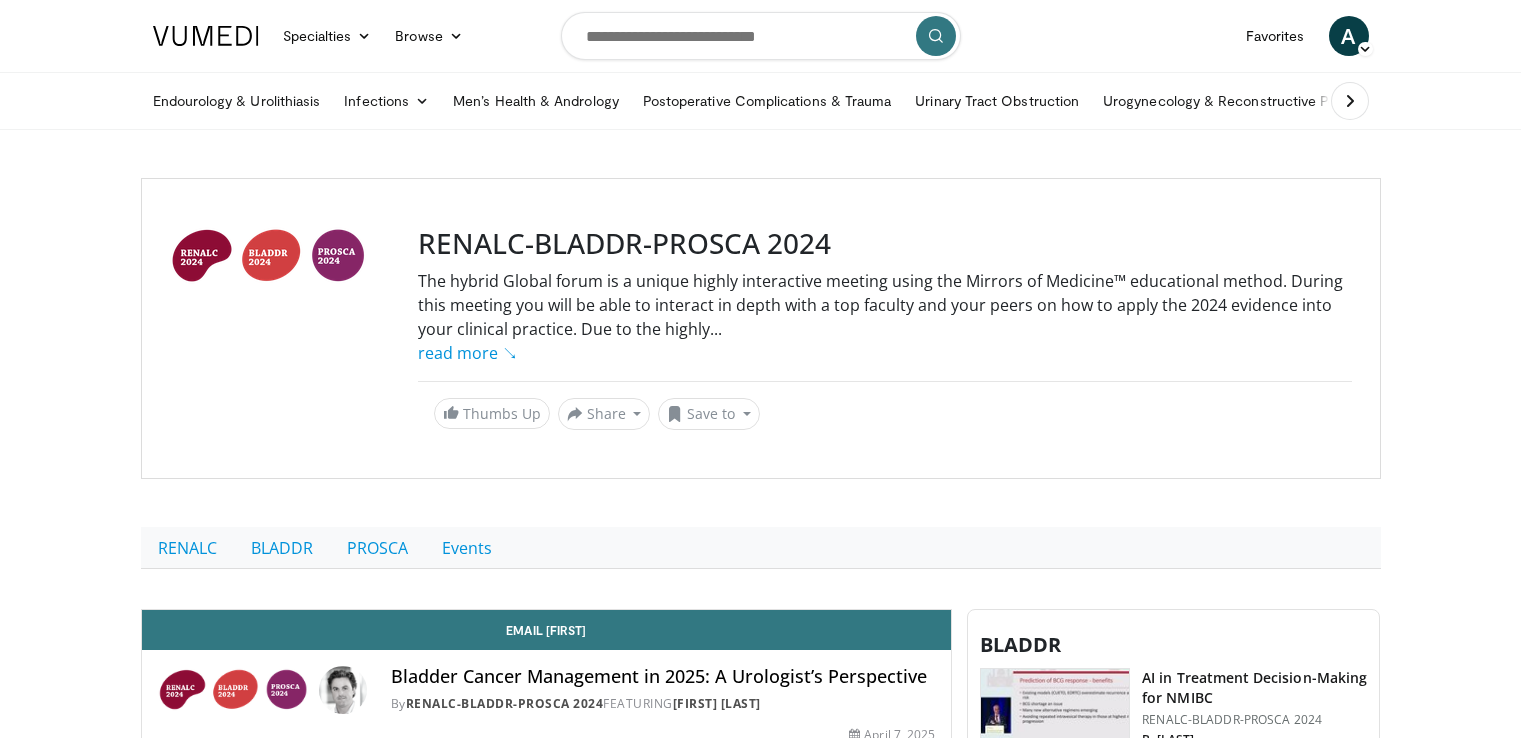scroll, scrollTop: 0, scrollLeft: 0, axis: both 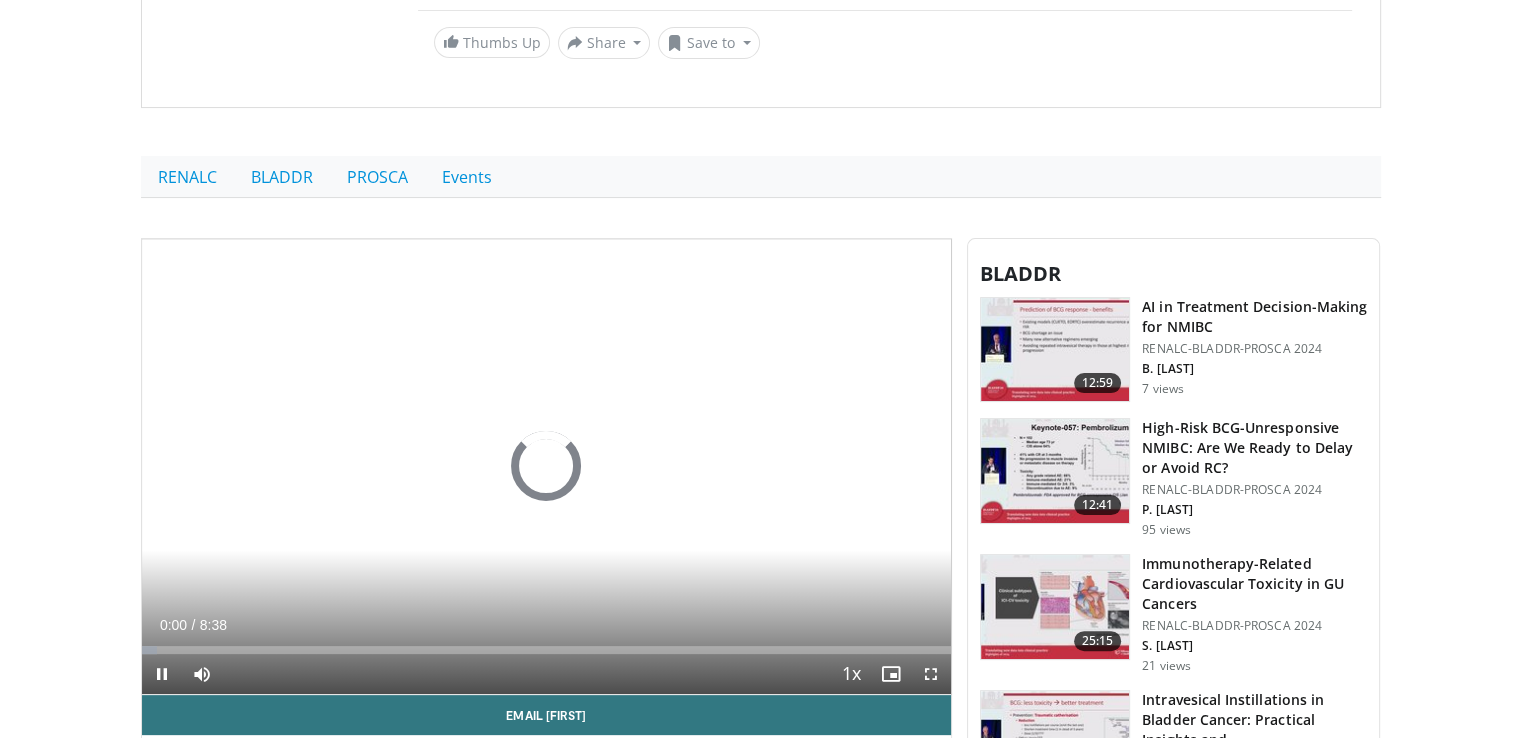 drag, startPoint x: 1528, startPoint y: 62, endPoint x: 1535, endPoint y: 115, distance: 53.460266 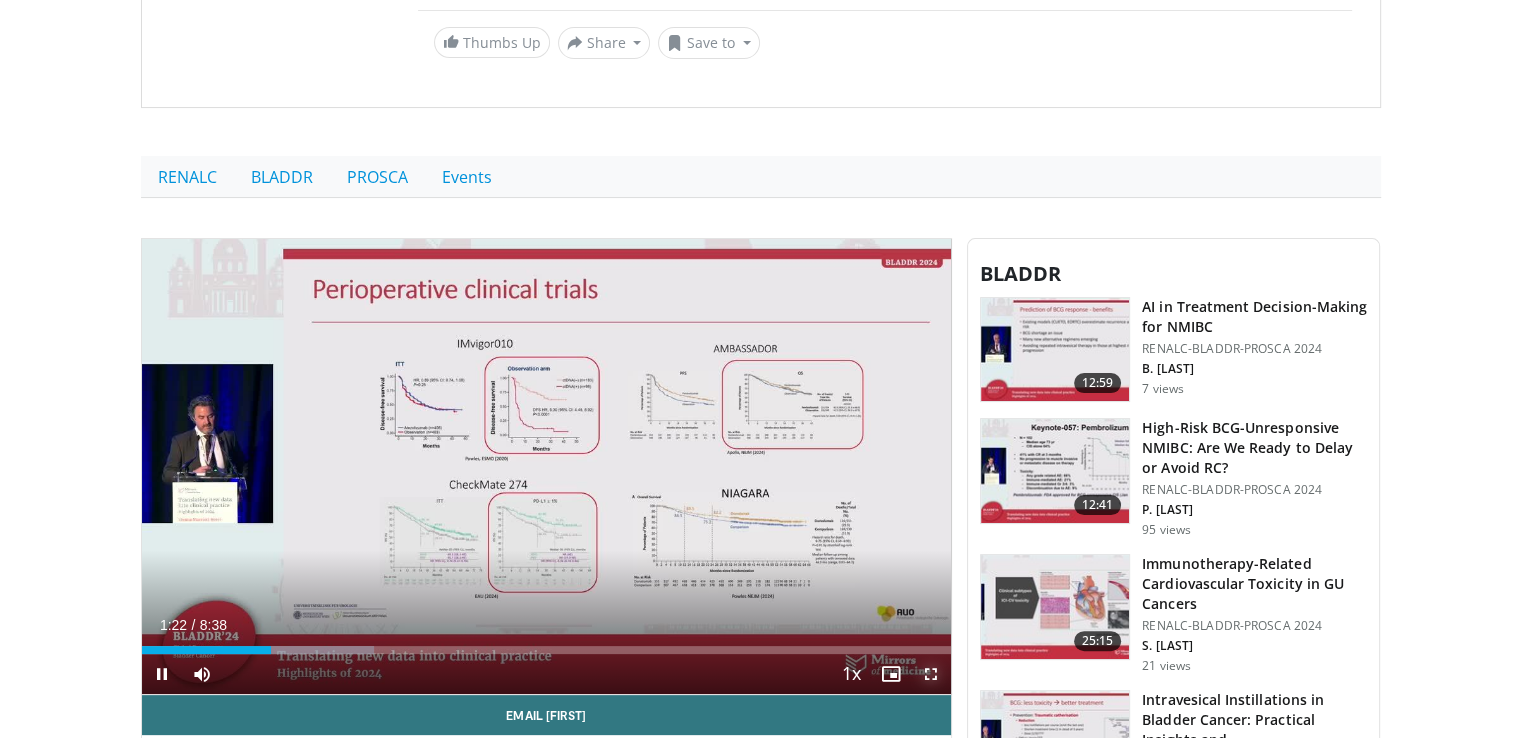 click at bounding box center [931, 674] 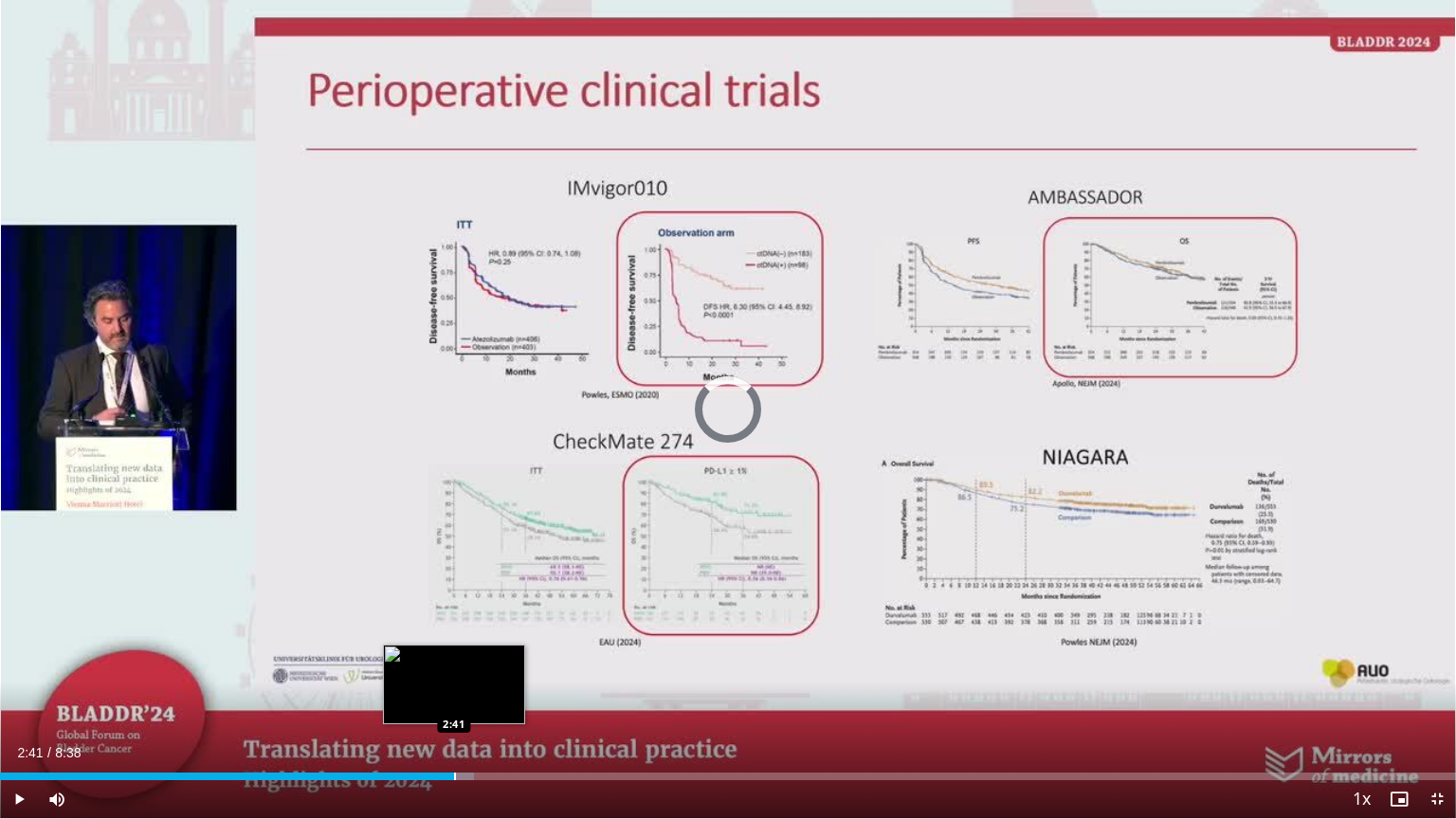 click at bounding box center [455, 776] 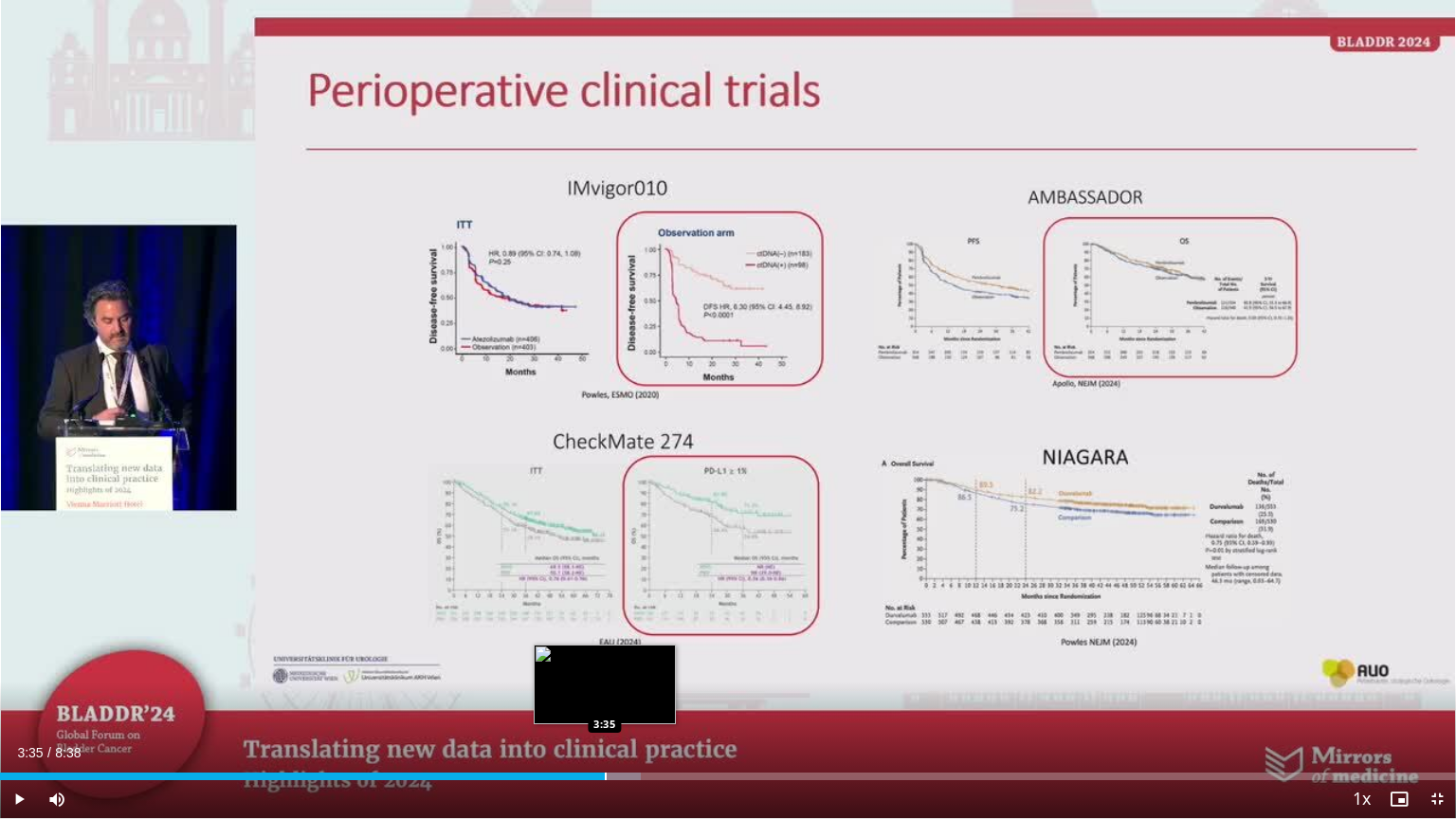 click at bounding box center (606, 776) 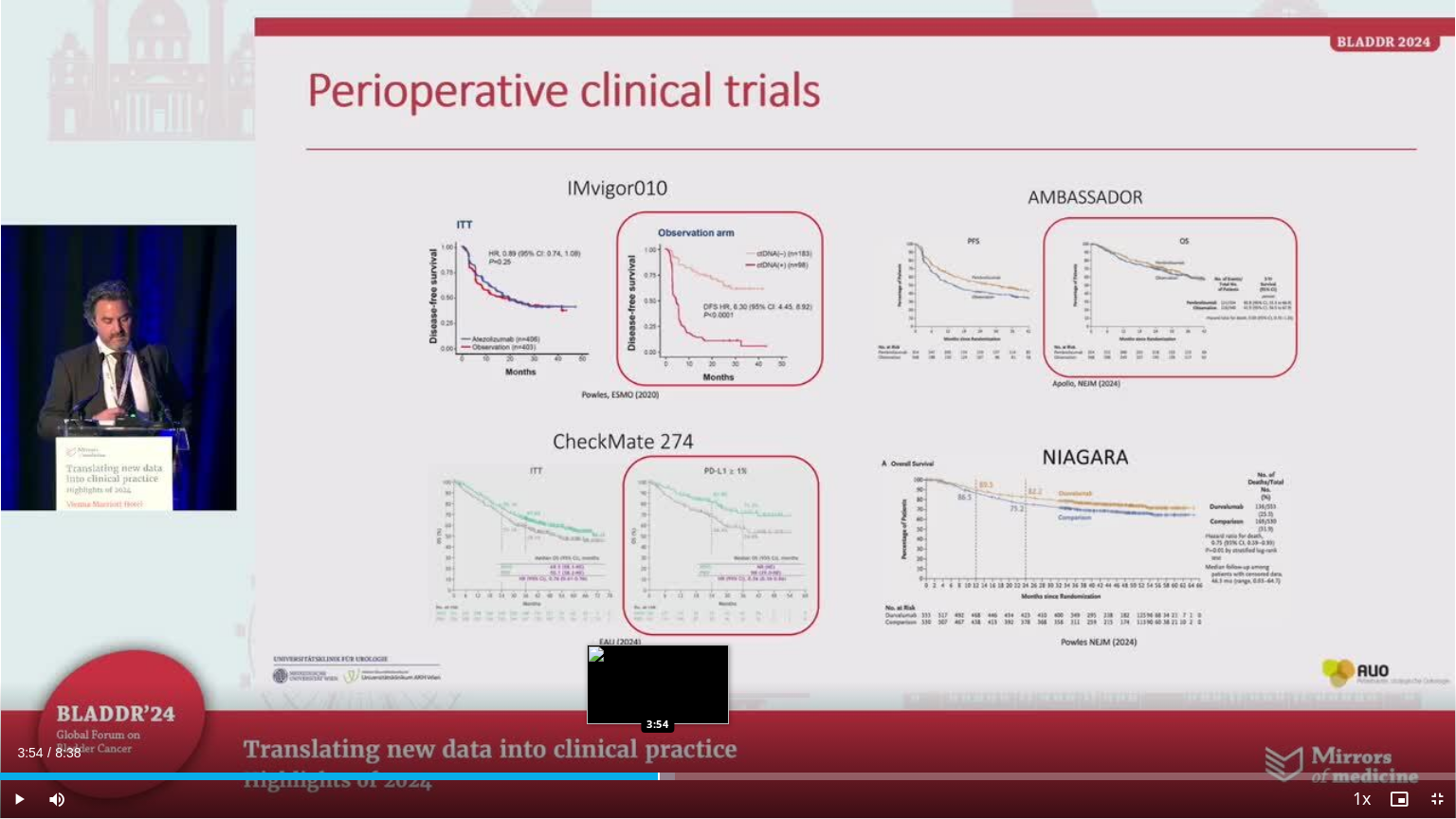 click at bounding box center (659, 776) 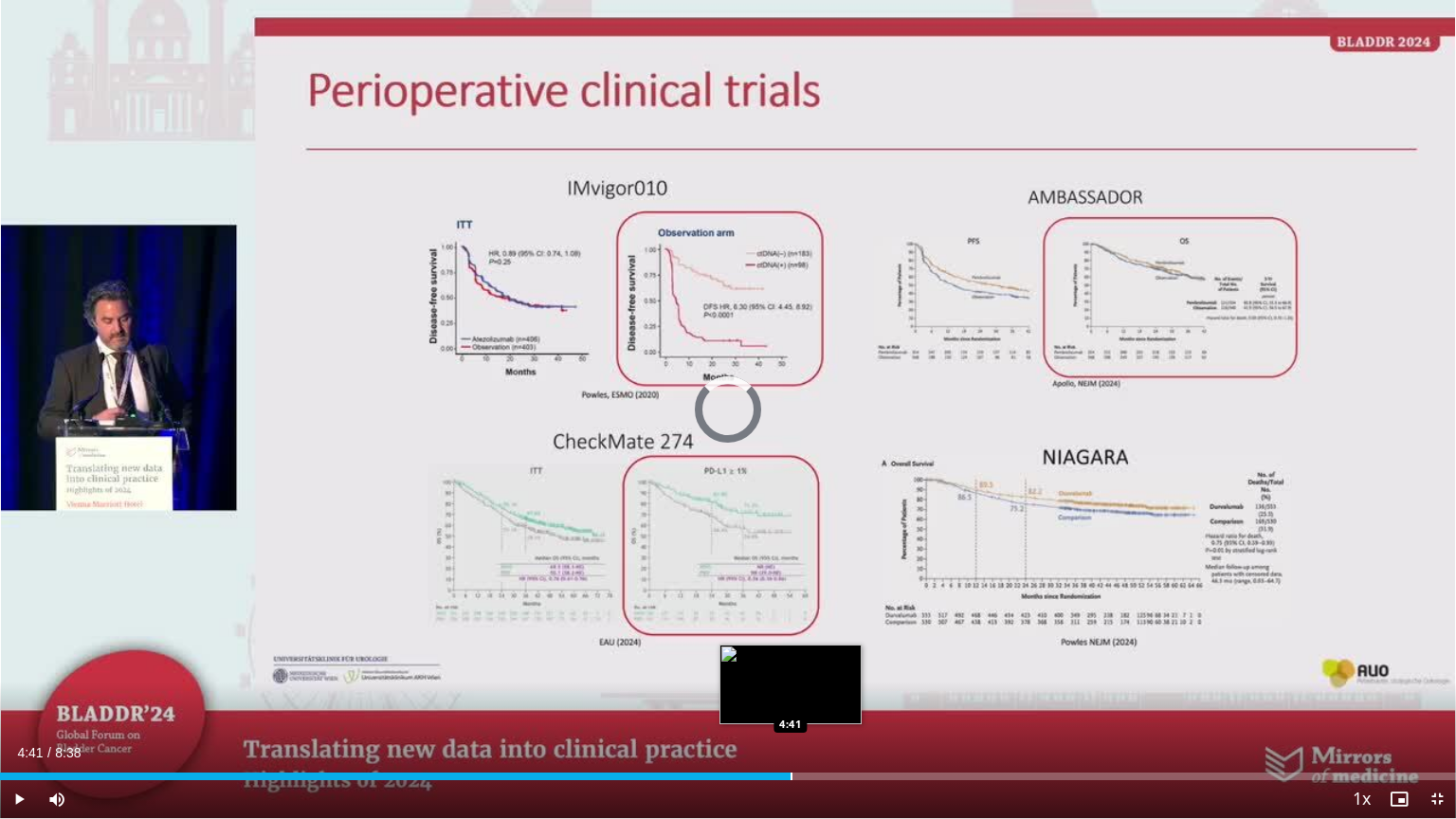 click at bounding box center (792, 776) 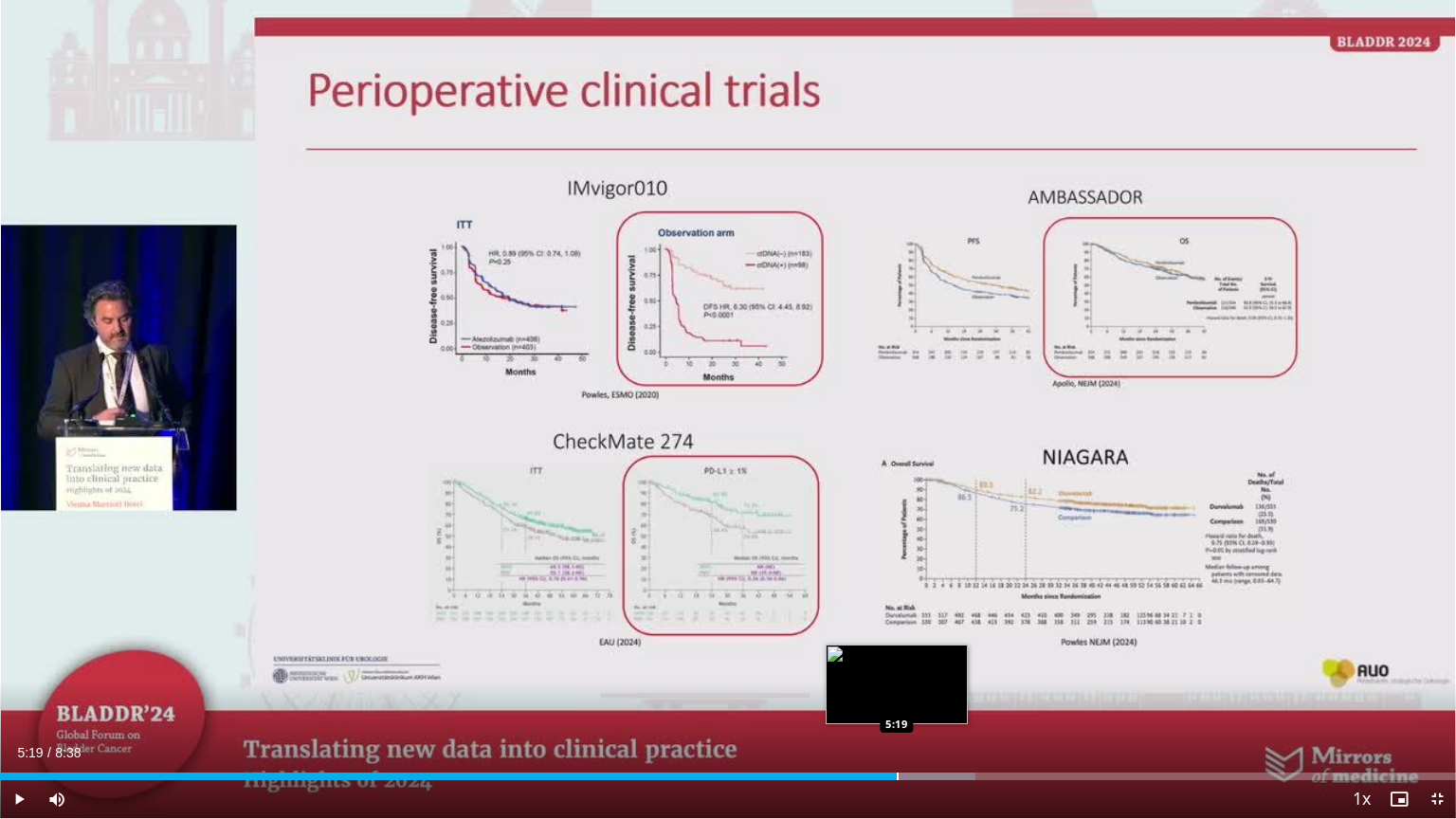click at bounding box center (898, 776) 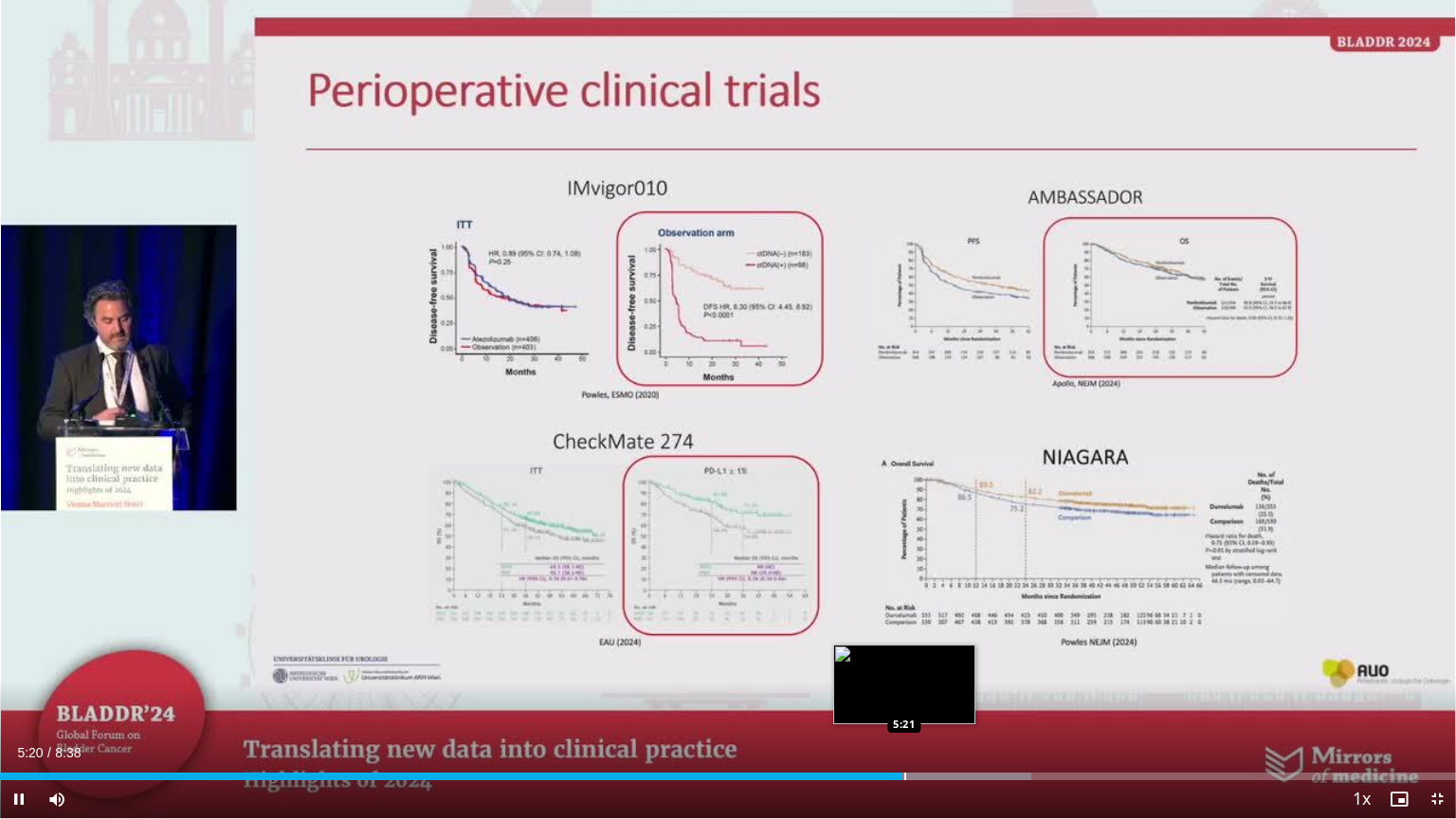 click at bounding box center (905, 776) 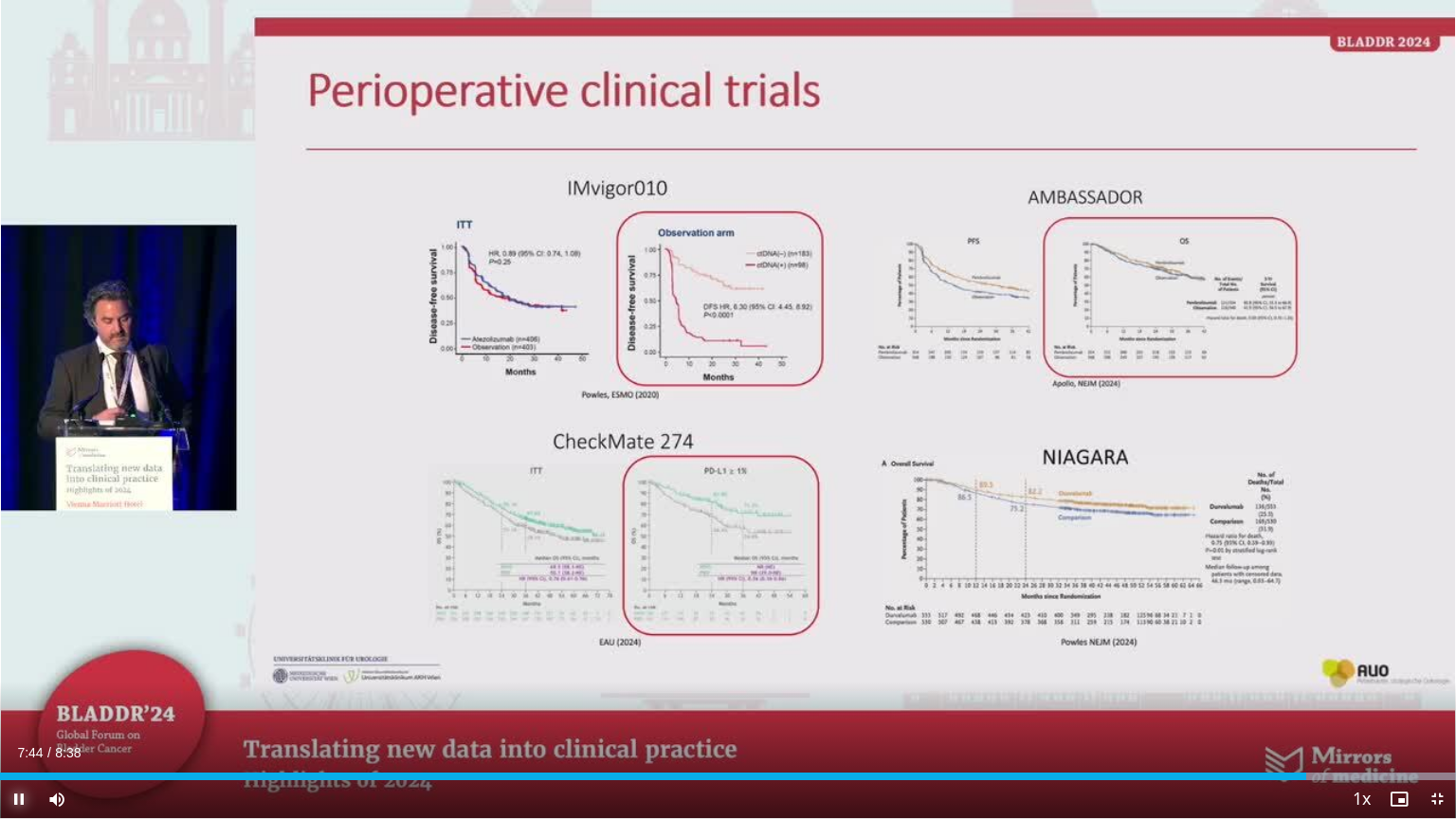 click at bounding box center [19, 799] 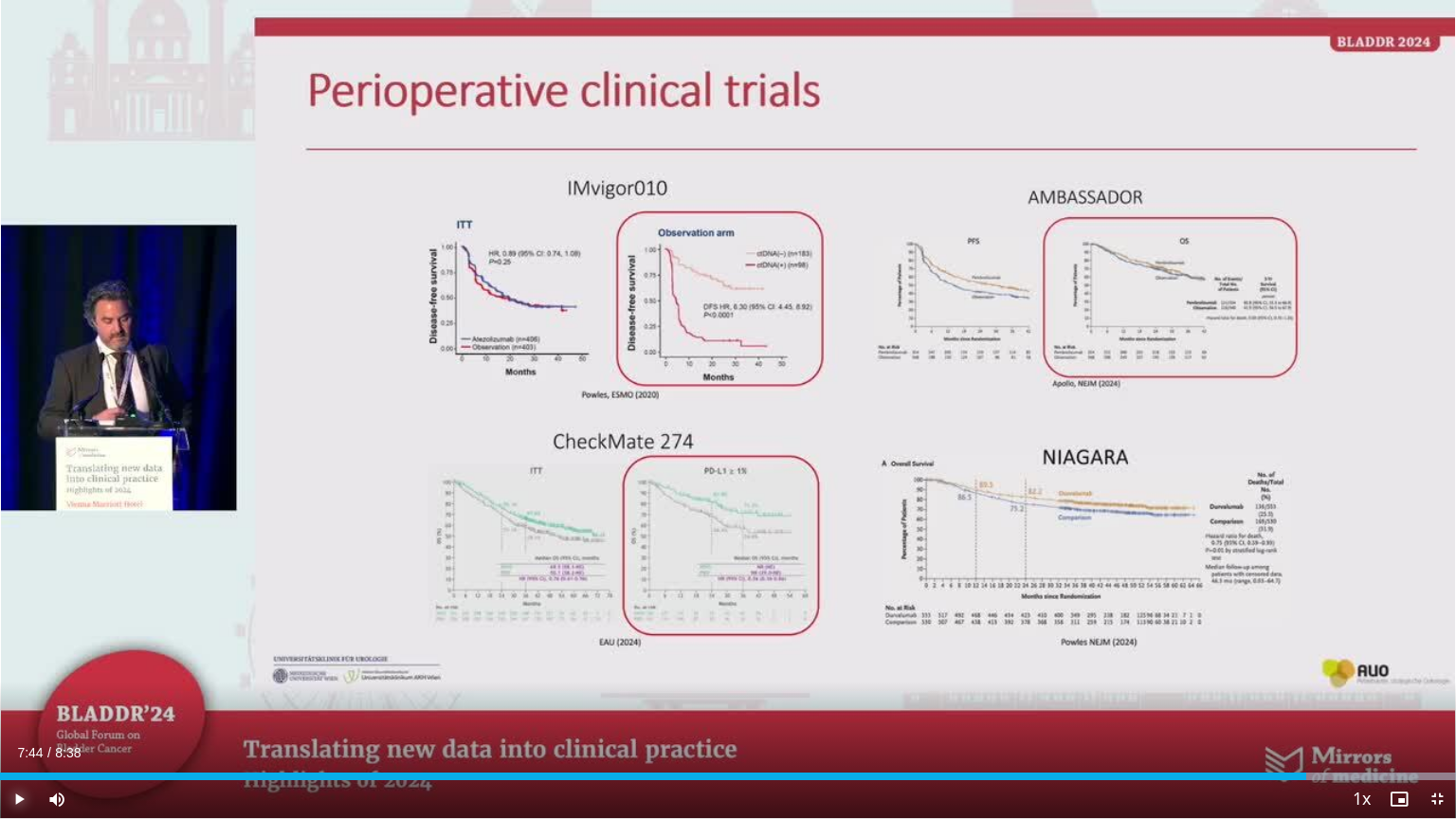 click at bounding box center (19, 799) 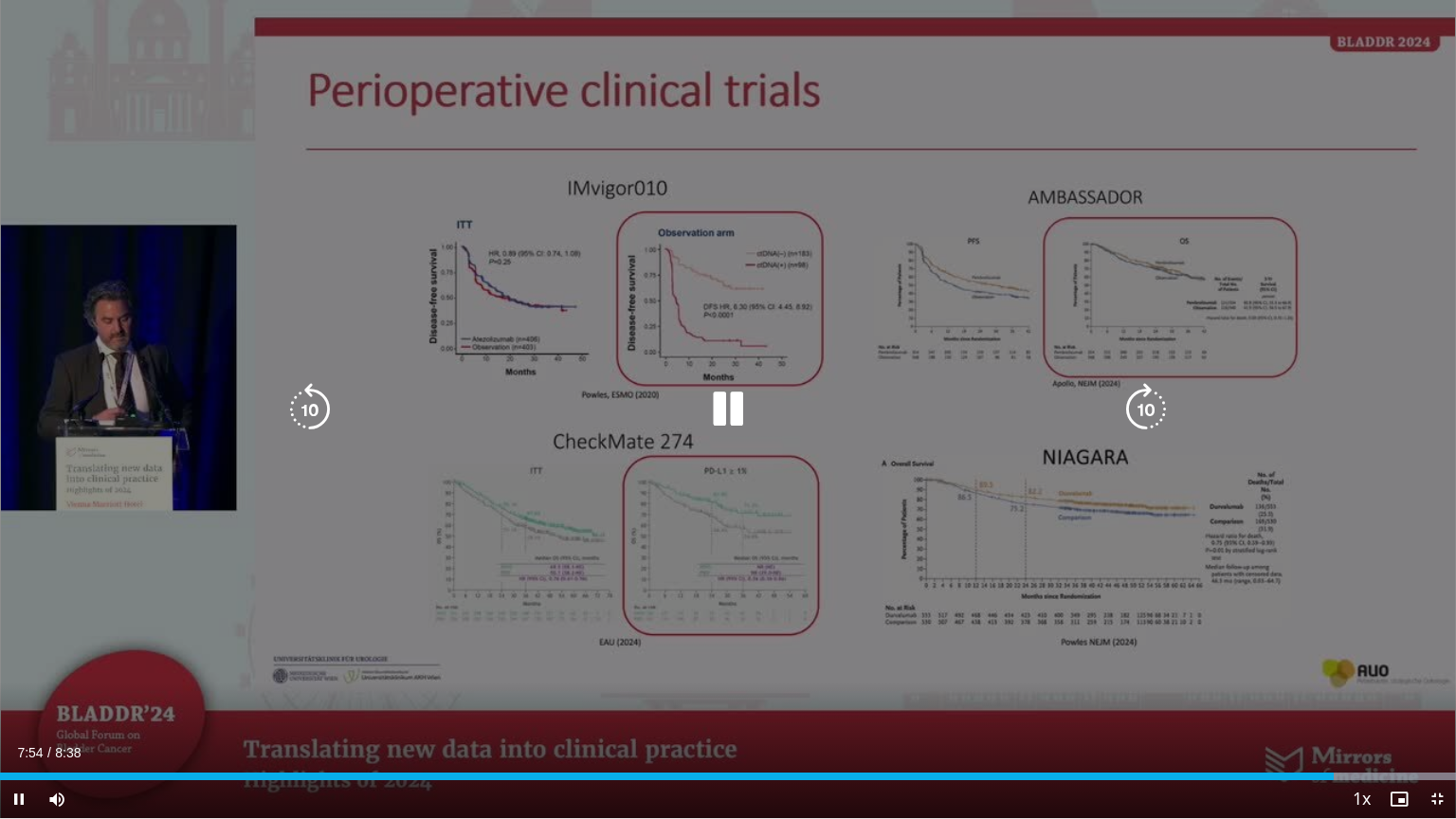 click on "10 seconds
Tap to unmute" at bounding box center (728, 409) 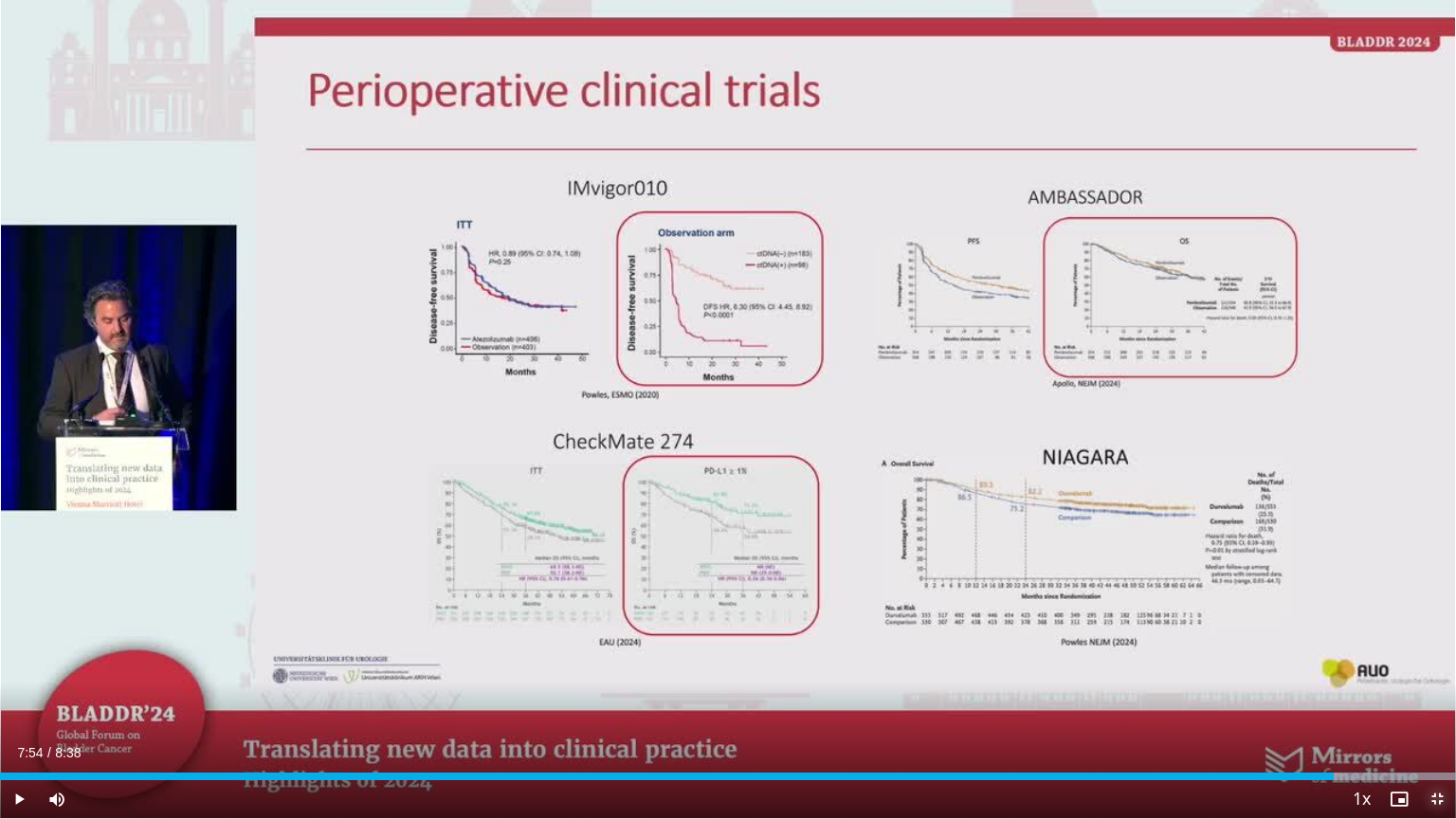 click at bounding box center [1437, 799] 